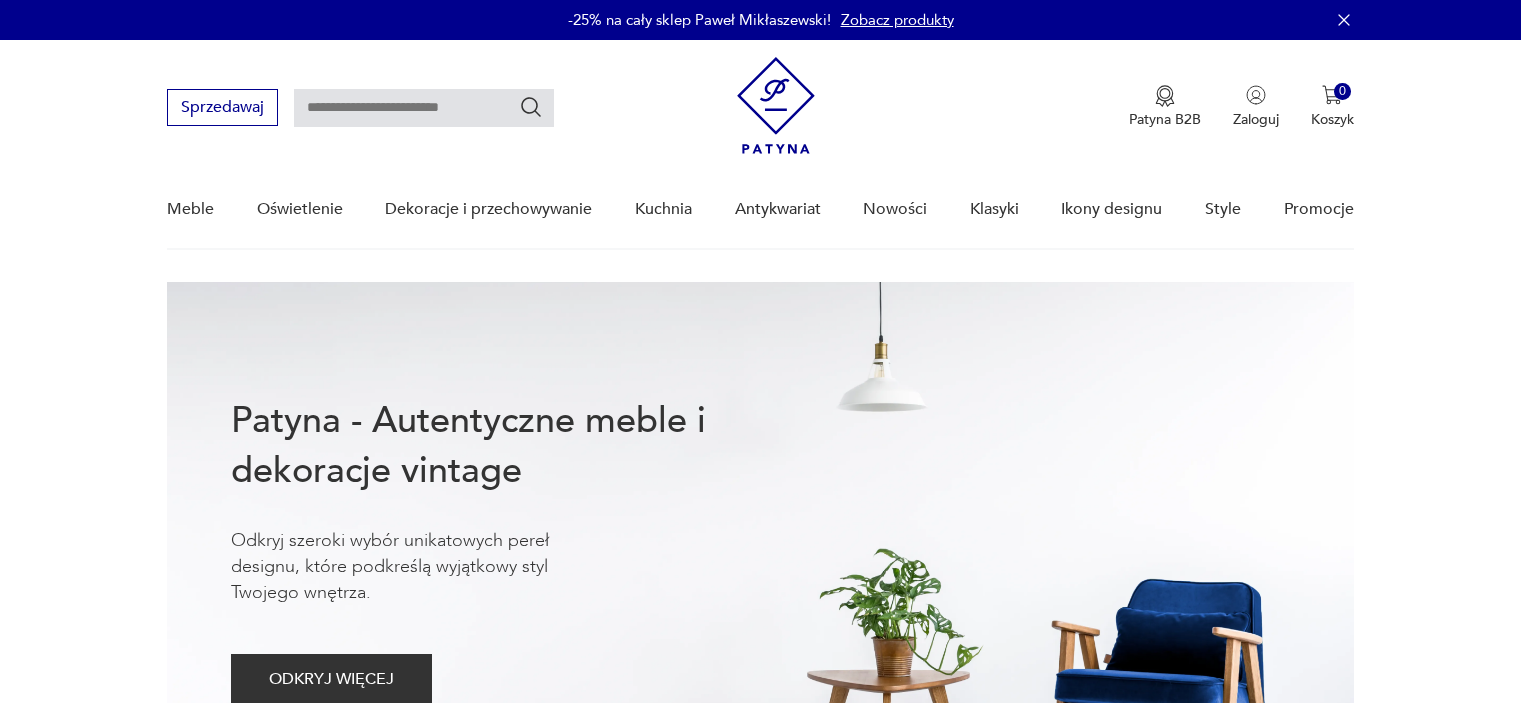 scroll, scrollTop: 0, scrollLeft: 0, axis: both 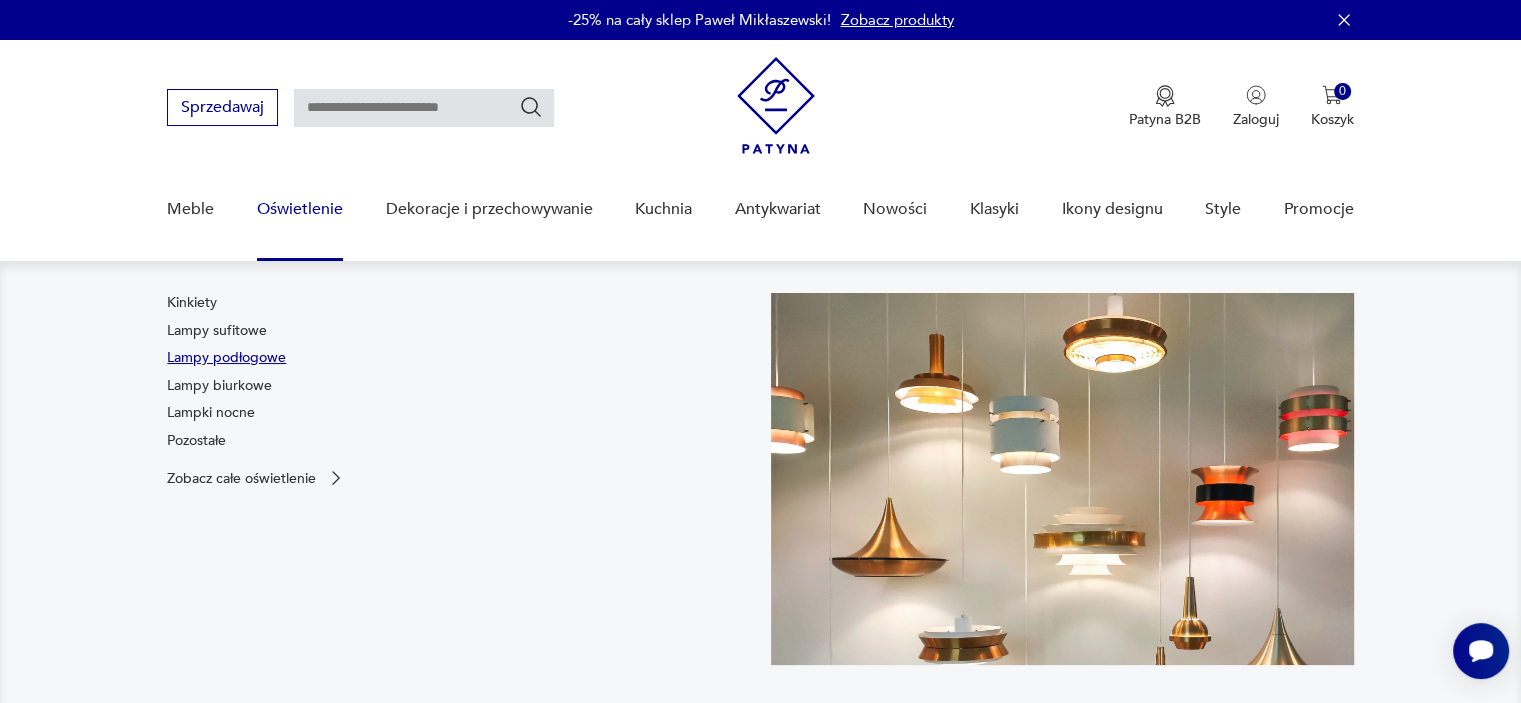 click on "Lampy podłogowe" at bounding box center [226, 358] 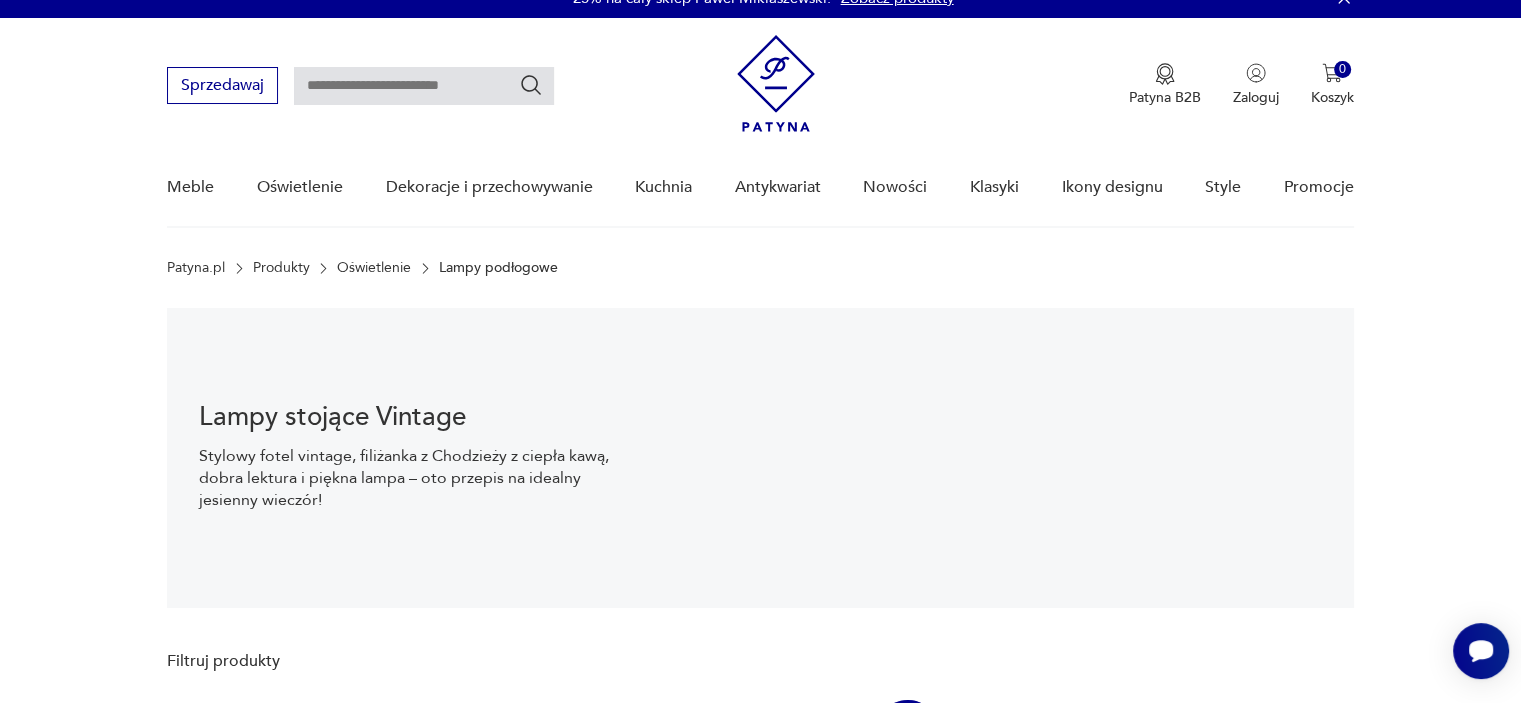 scroll, scrollTop: 29, scrollLeft: 0, axis: vertical 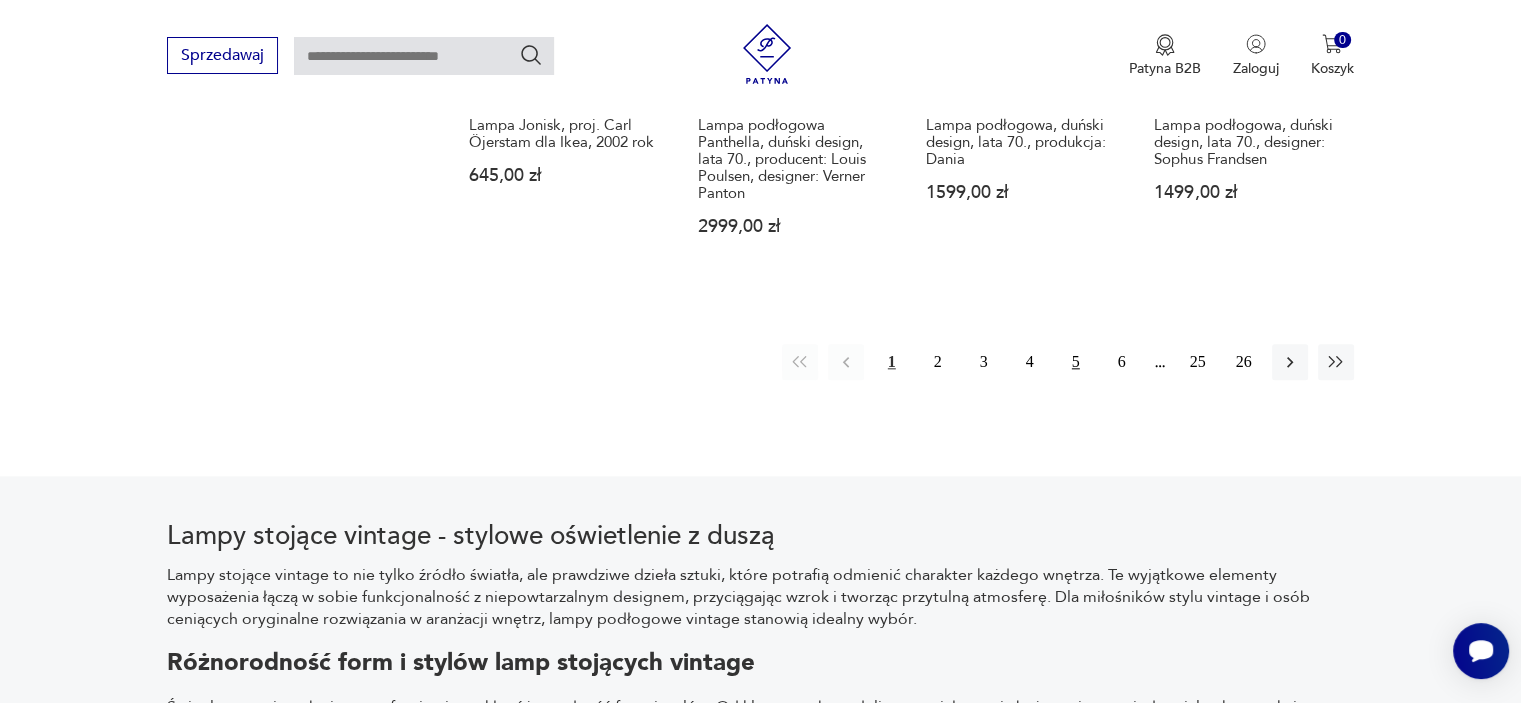 click on "5" at bounding box center (1076, 362) 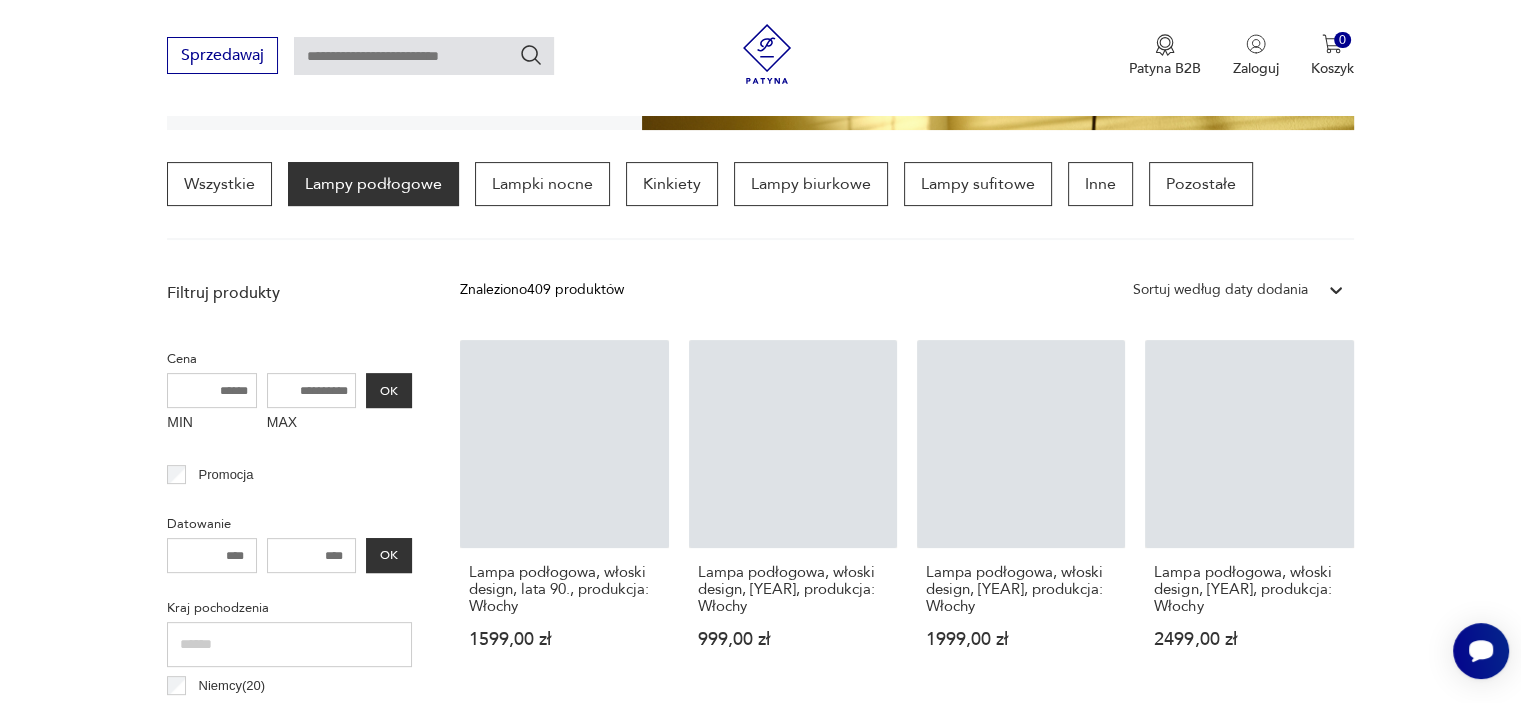 scroll, scrollTop: 470, scrollLeft: 0, axis: vertical 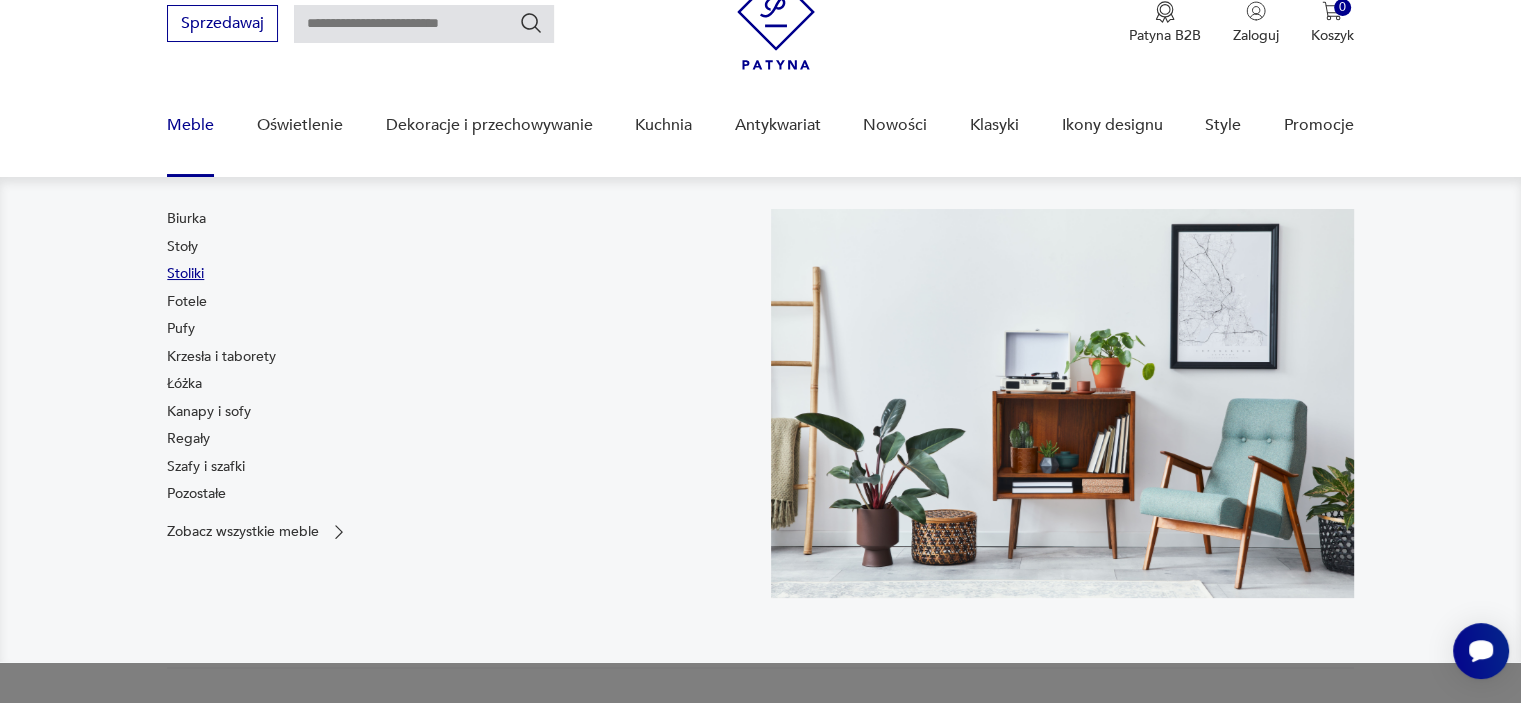 click on "Stoliki" at bounding box center [185, 274] 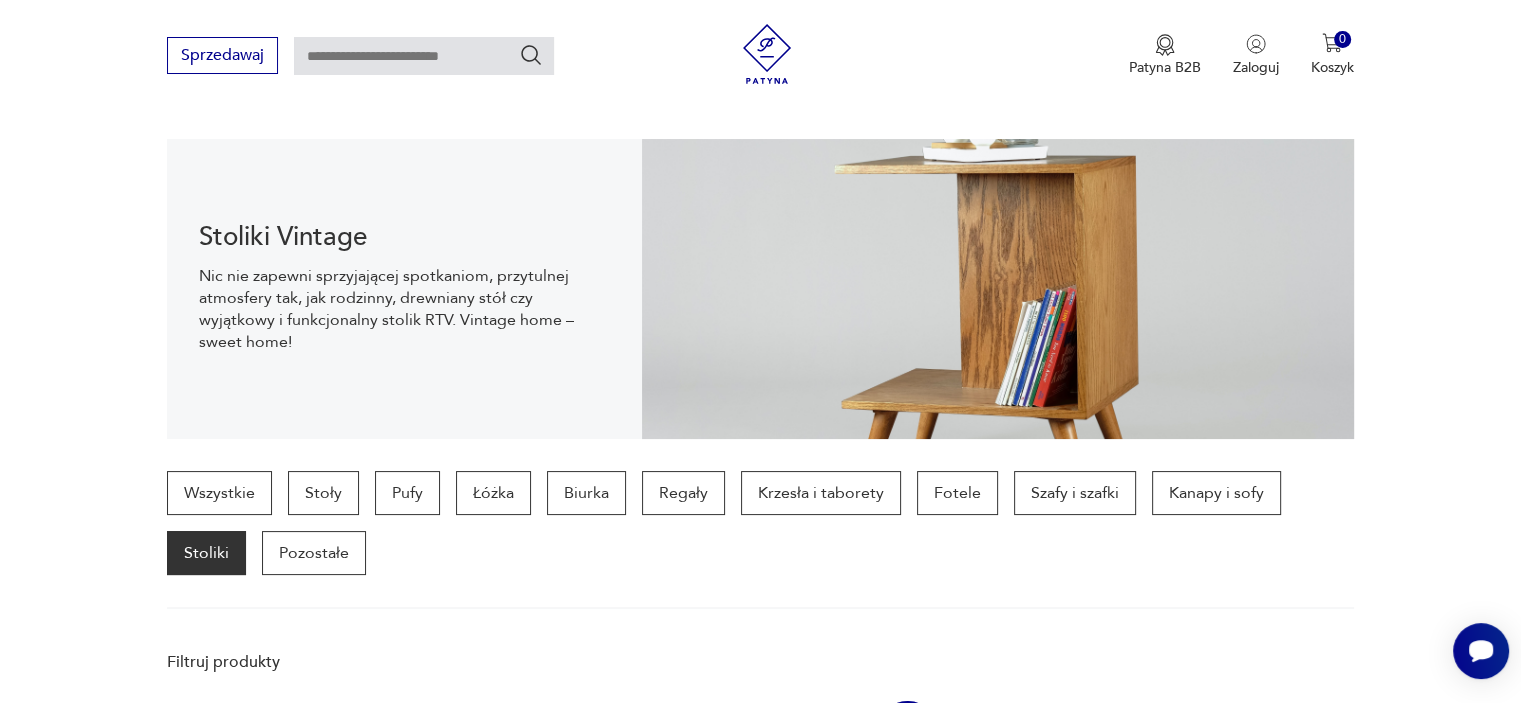 scroll, scrollTop: 471, scrollLeft: 0, axis: vertical 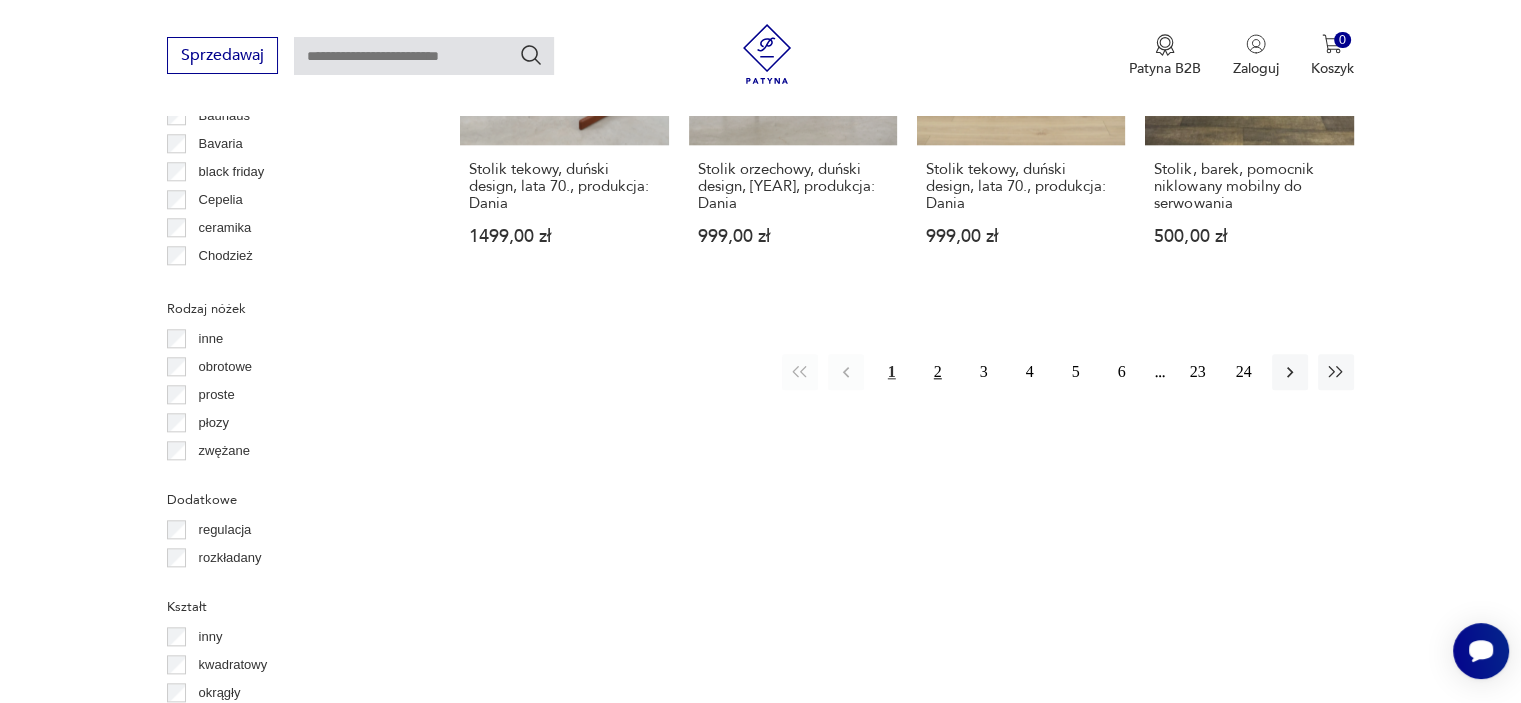 click on "2" at bounding box center [938, 372] 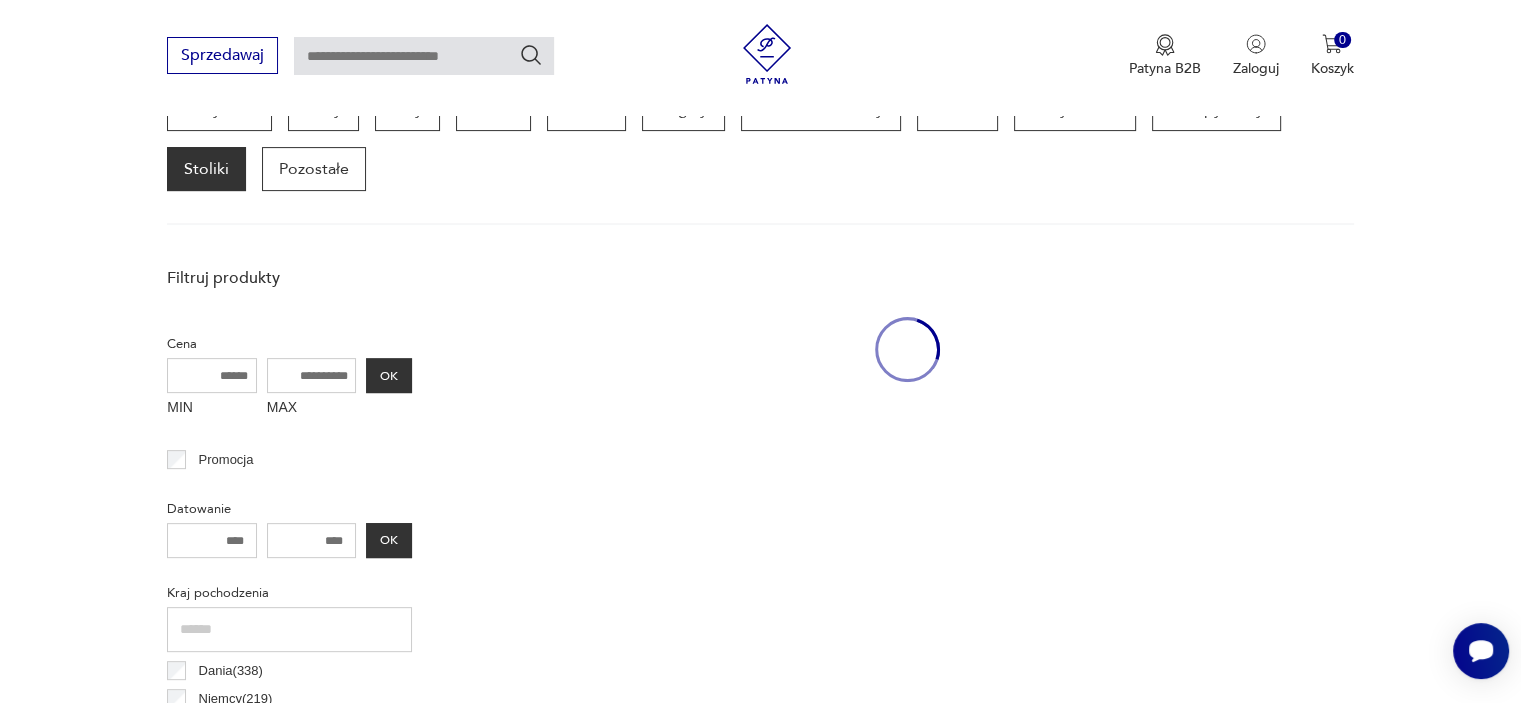scroll, scrollTop: 530, scrollLeft: 0, axis: vertical 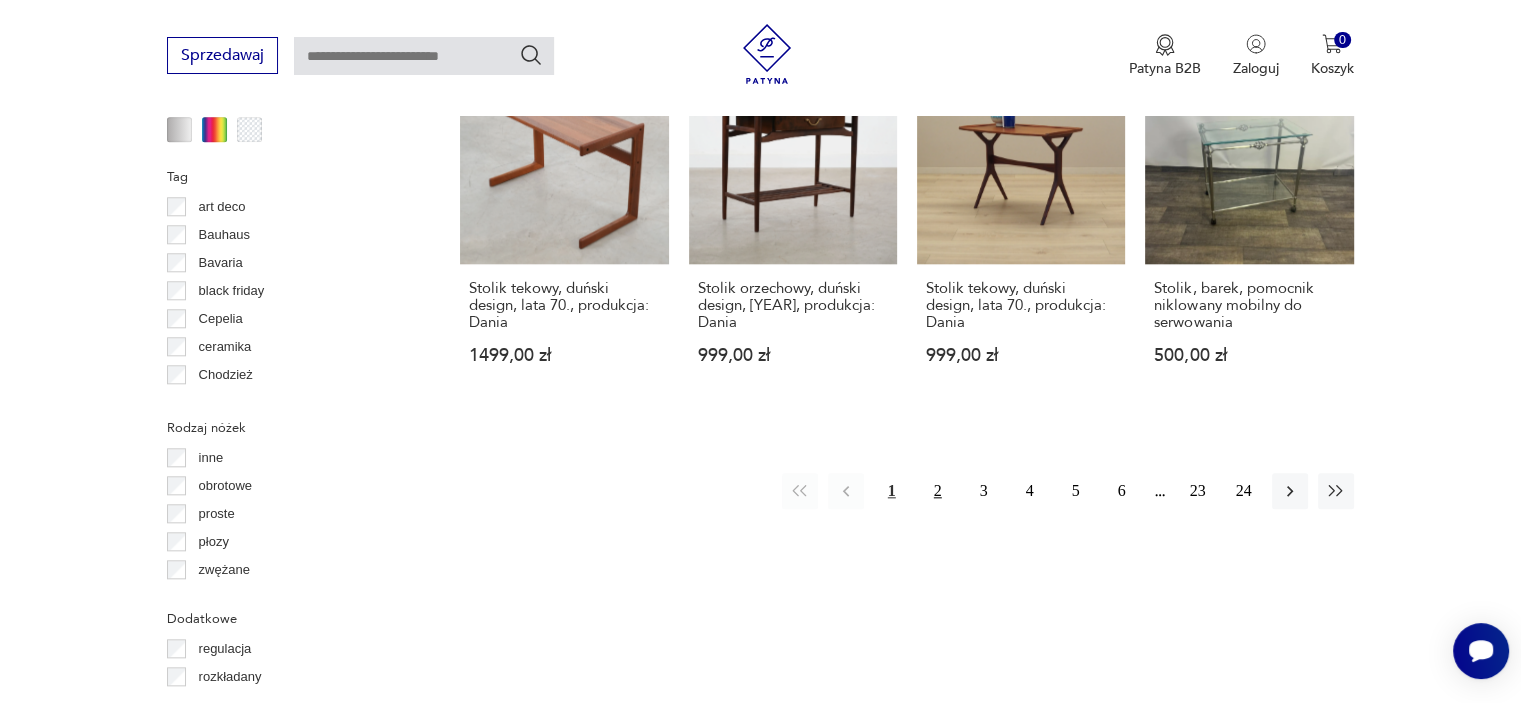 click on "2" at bounding box center [938, 491] 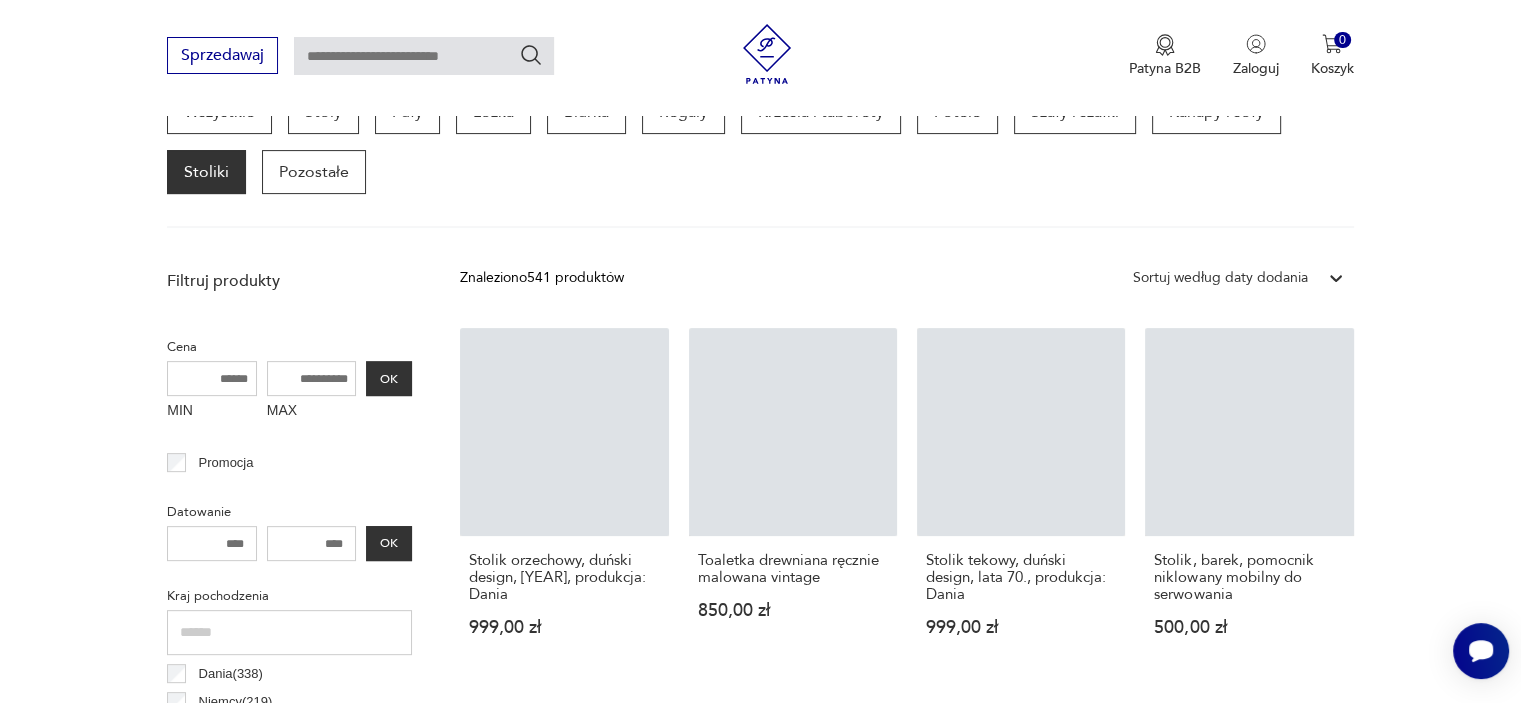 scroll, scrollTop: 530, scrollLeft: 0, axis: vertical 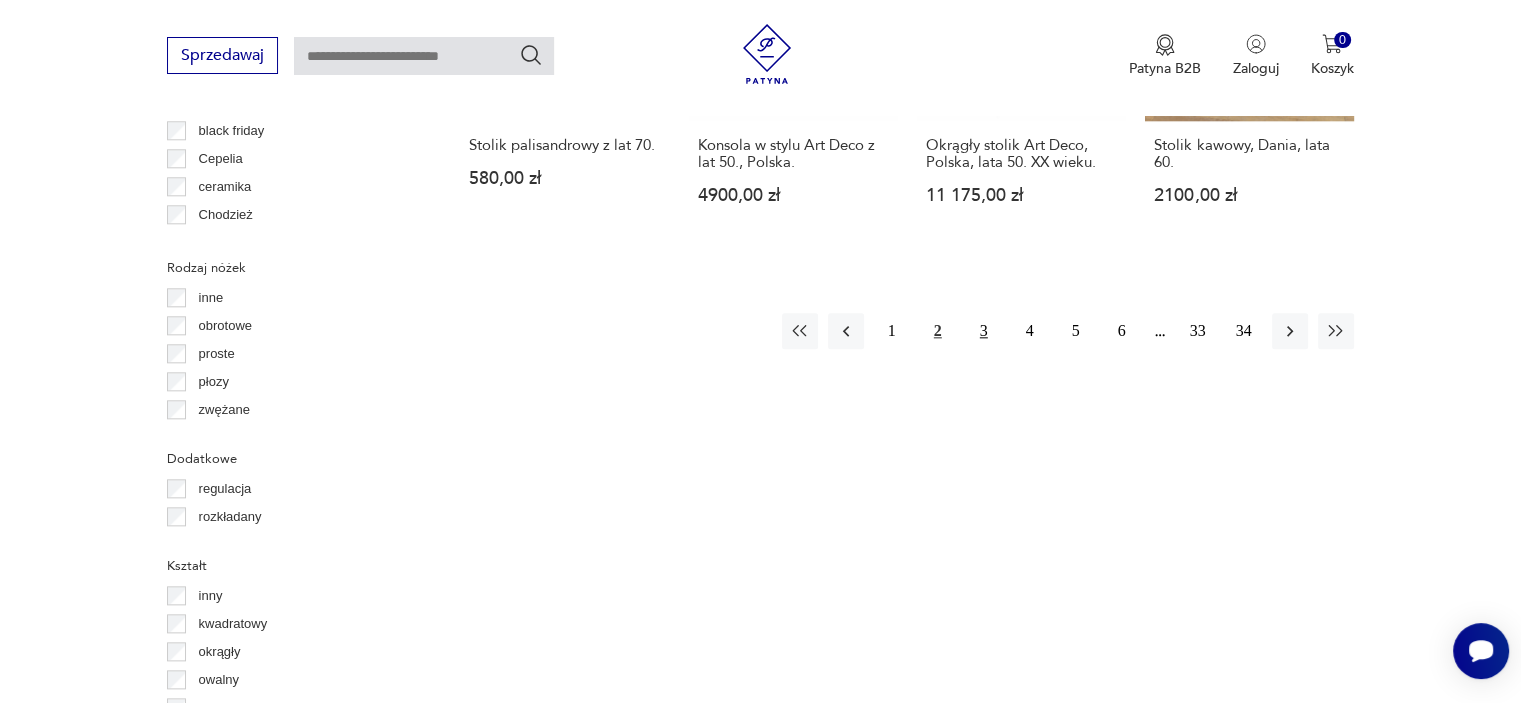 click on "3" at bounding box center [984, 331] 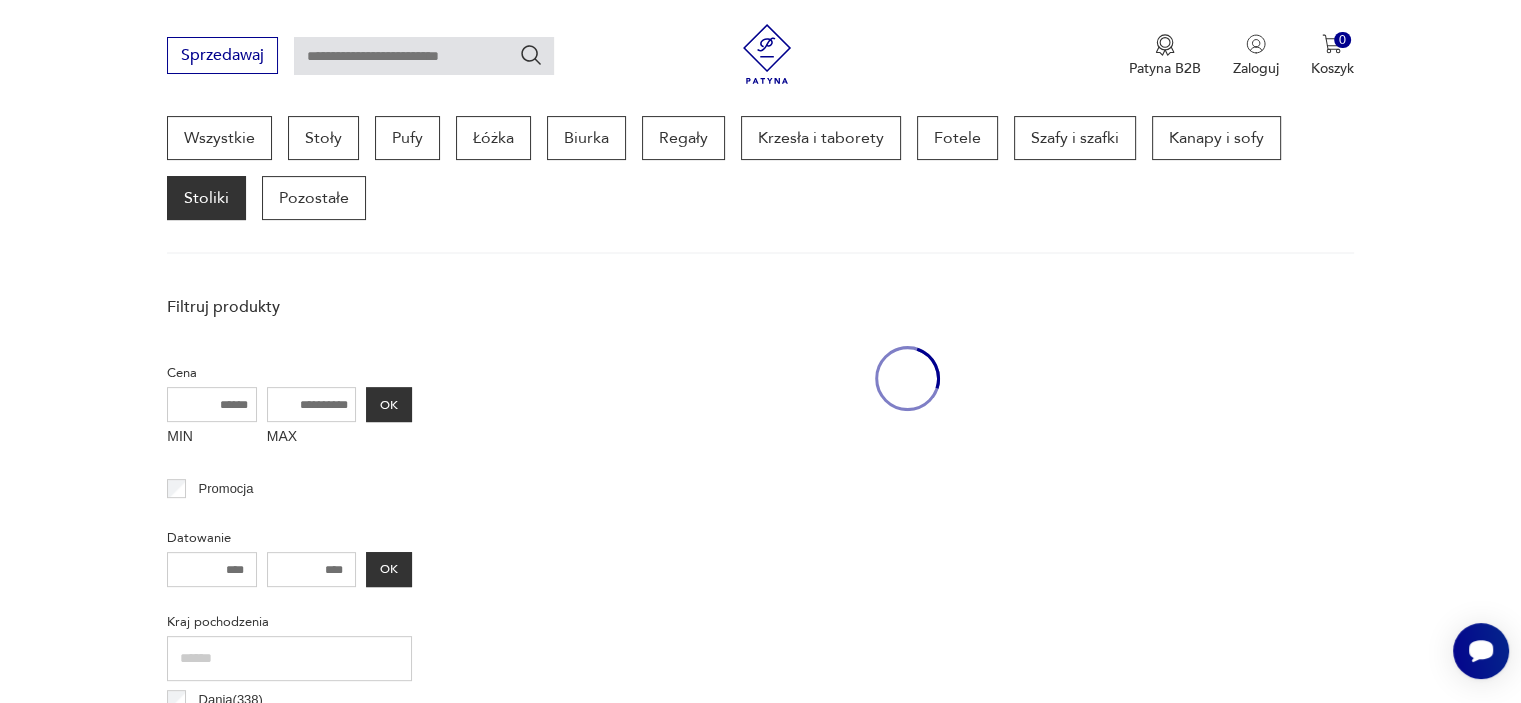 scroll, scrollTop: 530, scrollLeft: 0, axis: vertical 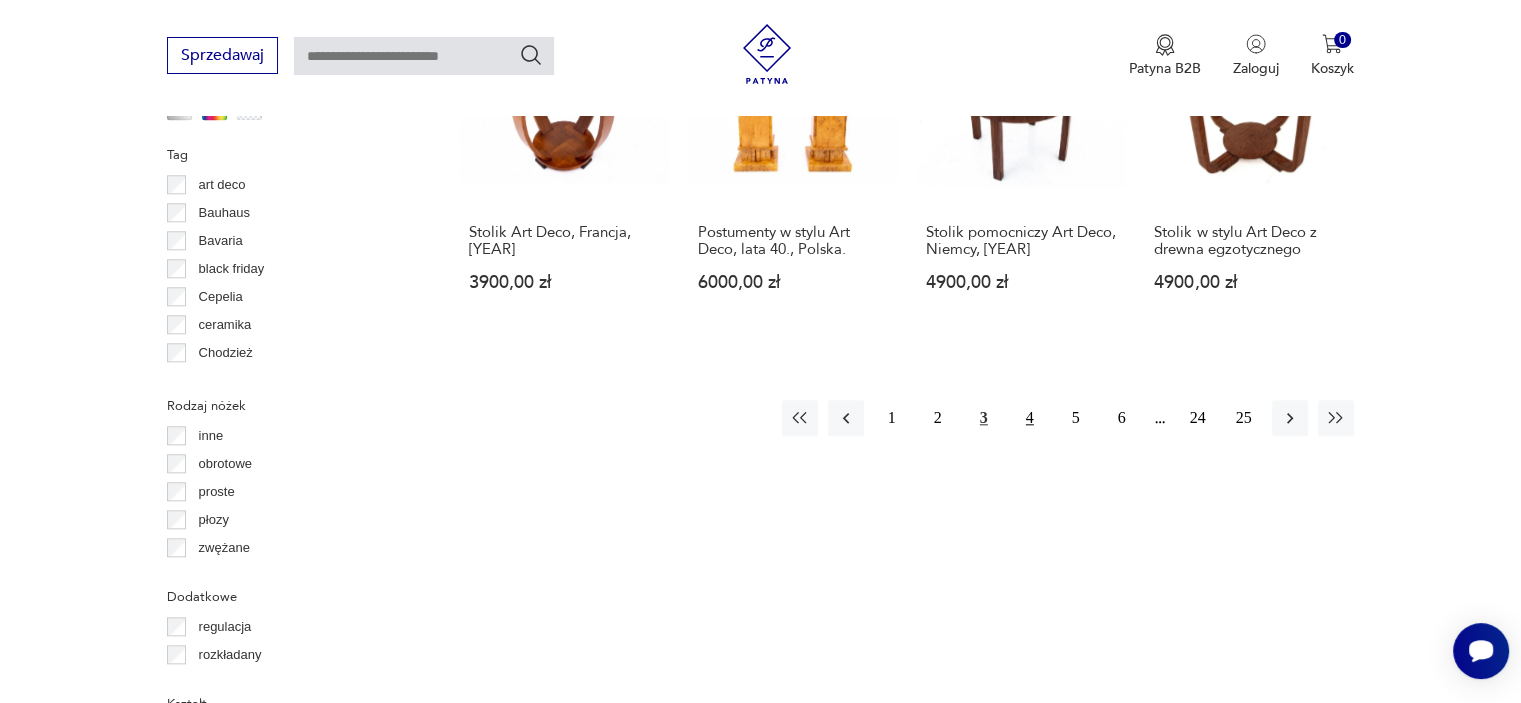click on "4" at bounding box center (1030, 418) 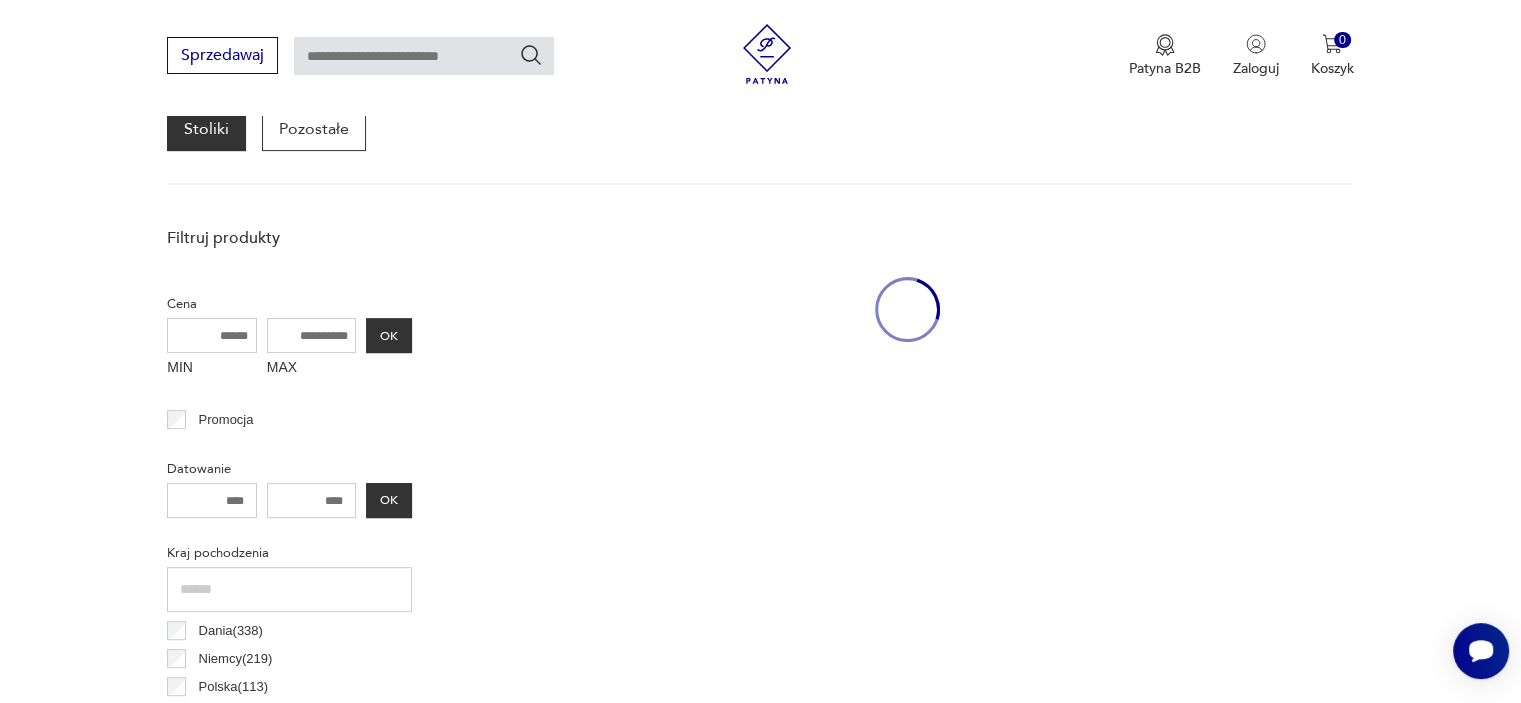 scroll, scrollTop: 530, scrollLeft: 0, axis: vertical 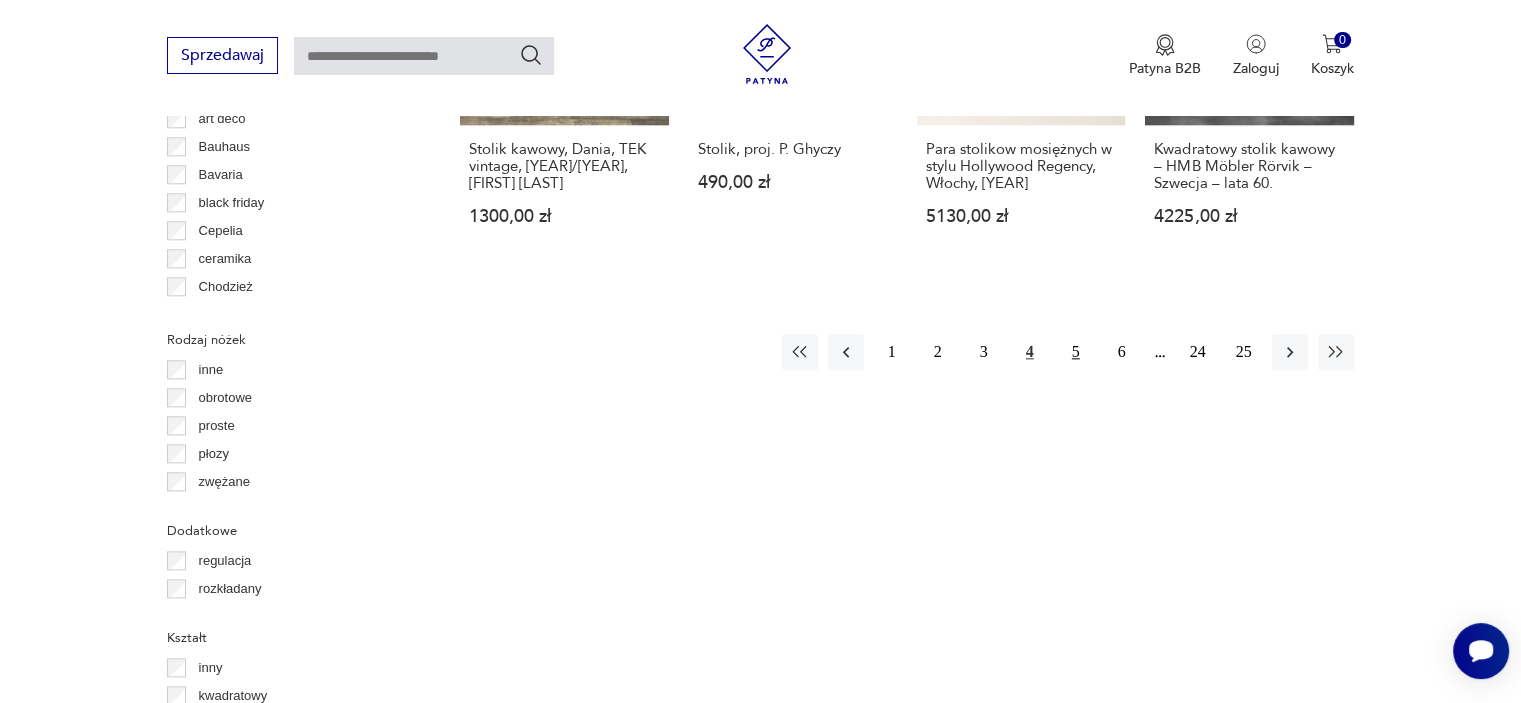 click on "5" at bounding box center [1076, 352] 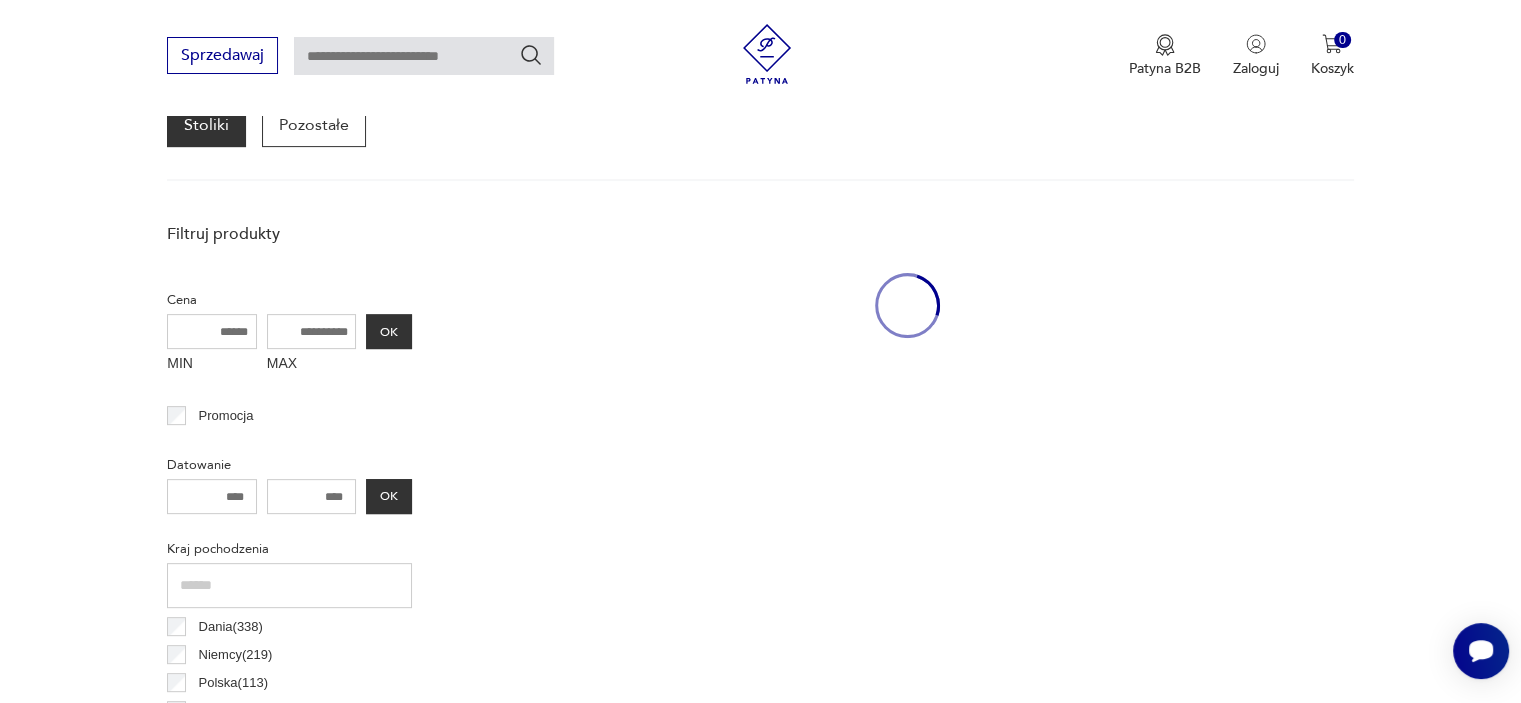 scroll, scrollTop: 530, scrollLeft: 0, axis: vertical 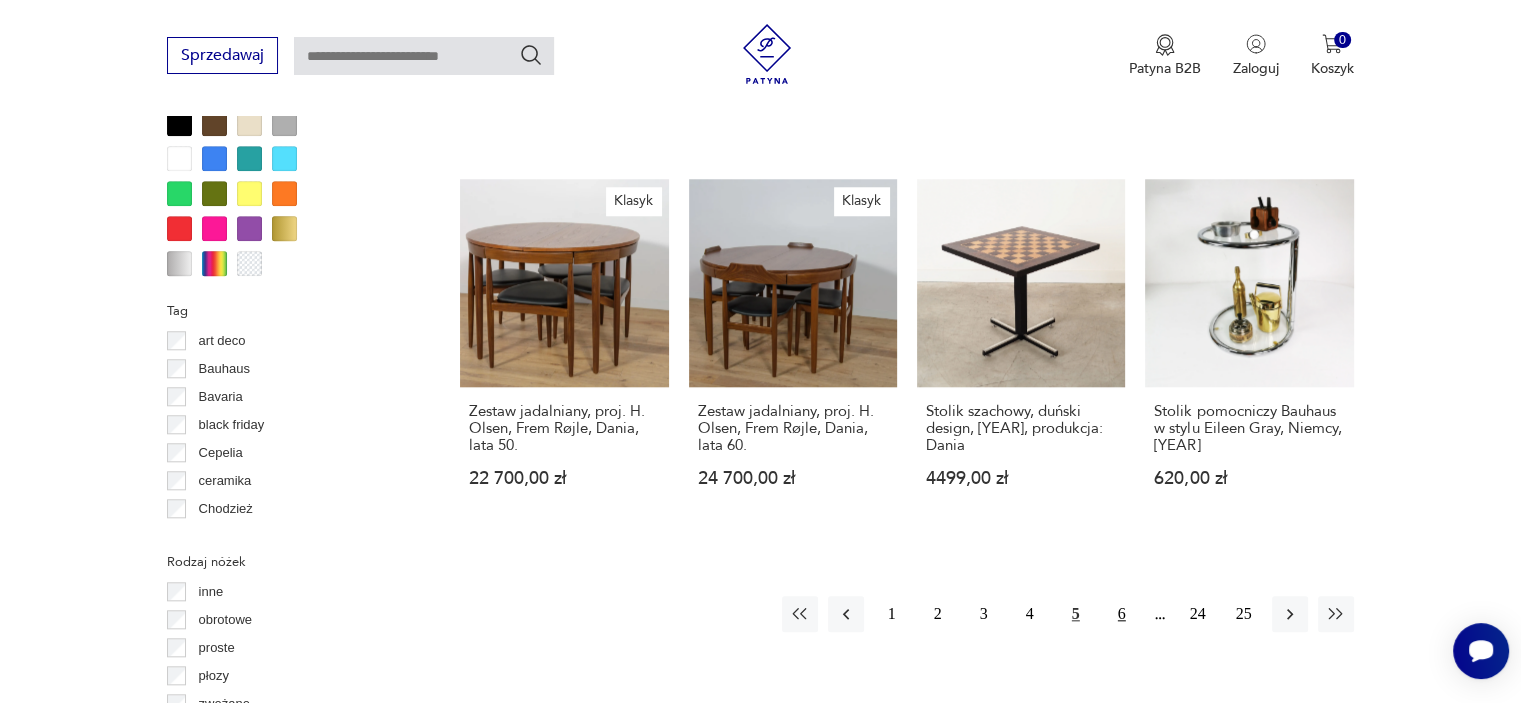 click on "6" at bounding box center (1122, 614) 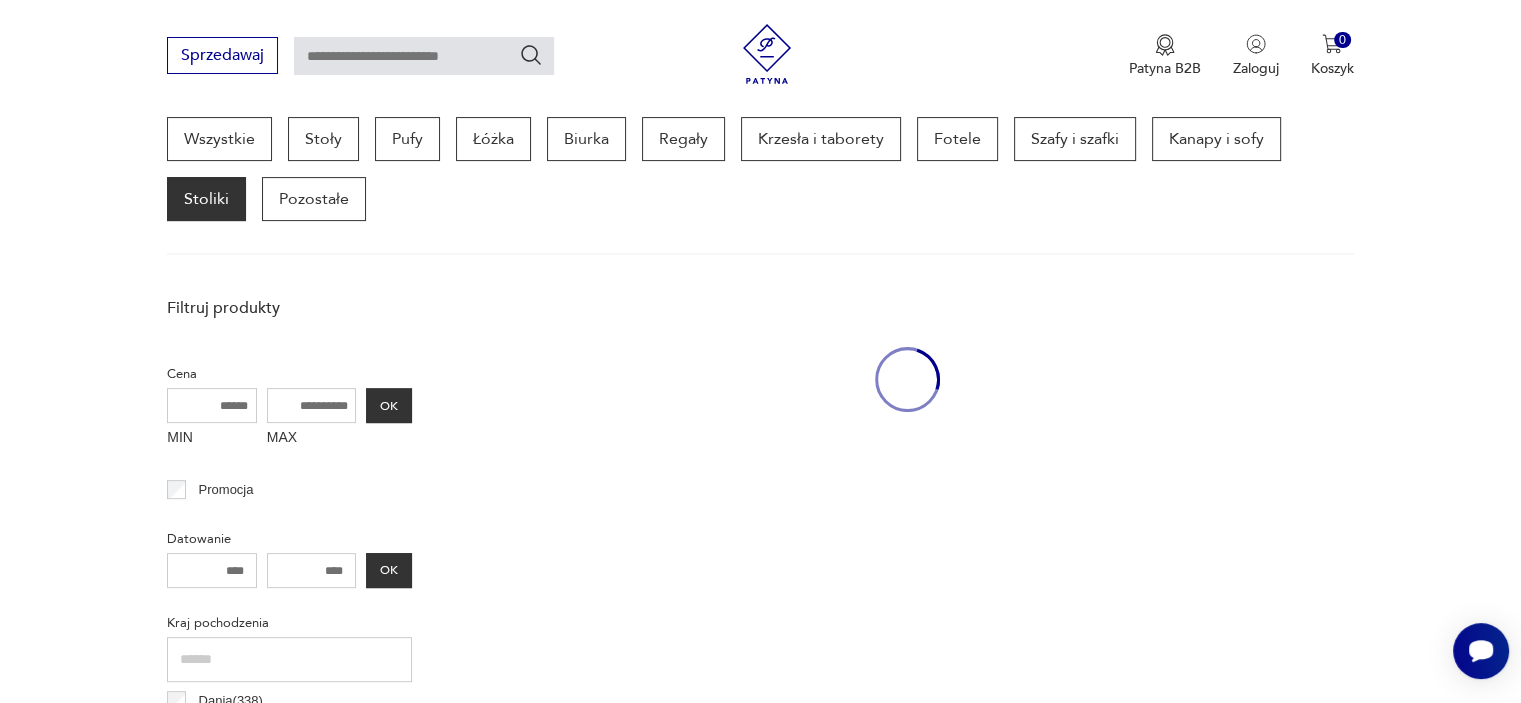 scroll, scrollTop: 530, scrollLeft: 0, axis: vertical 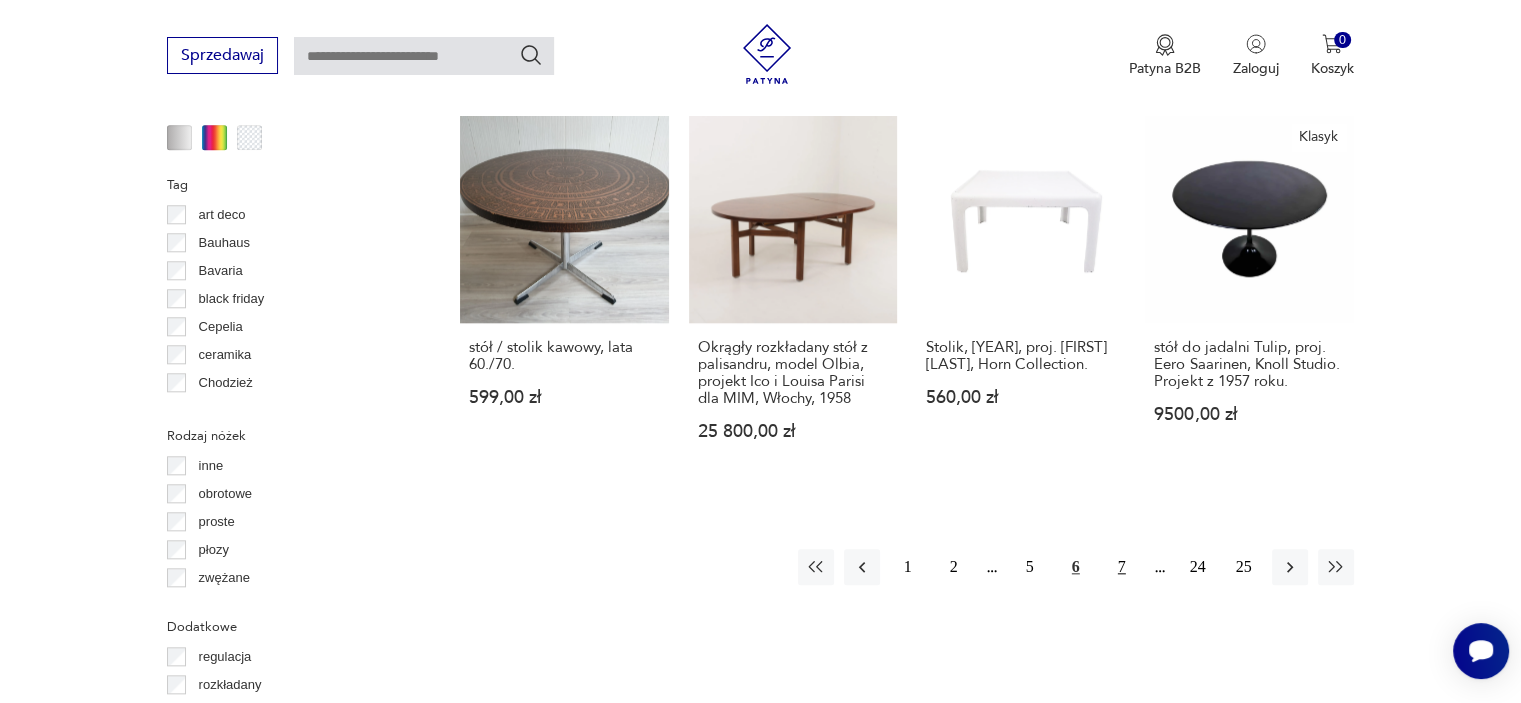 click on "7" at bounding box center (1122, 567) 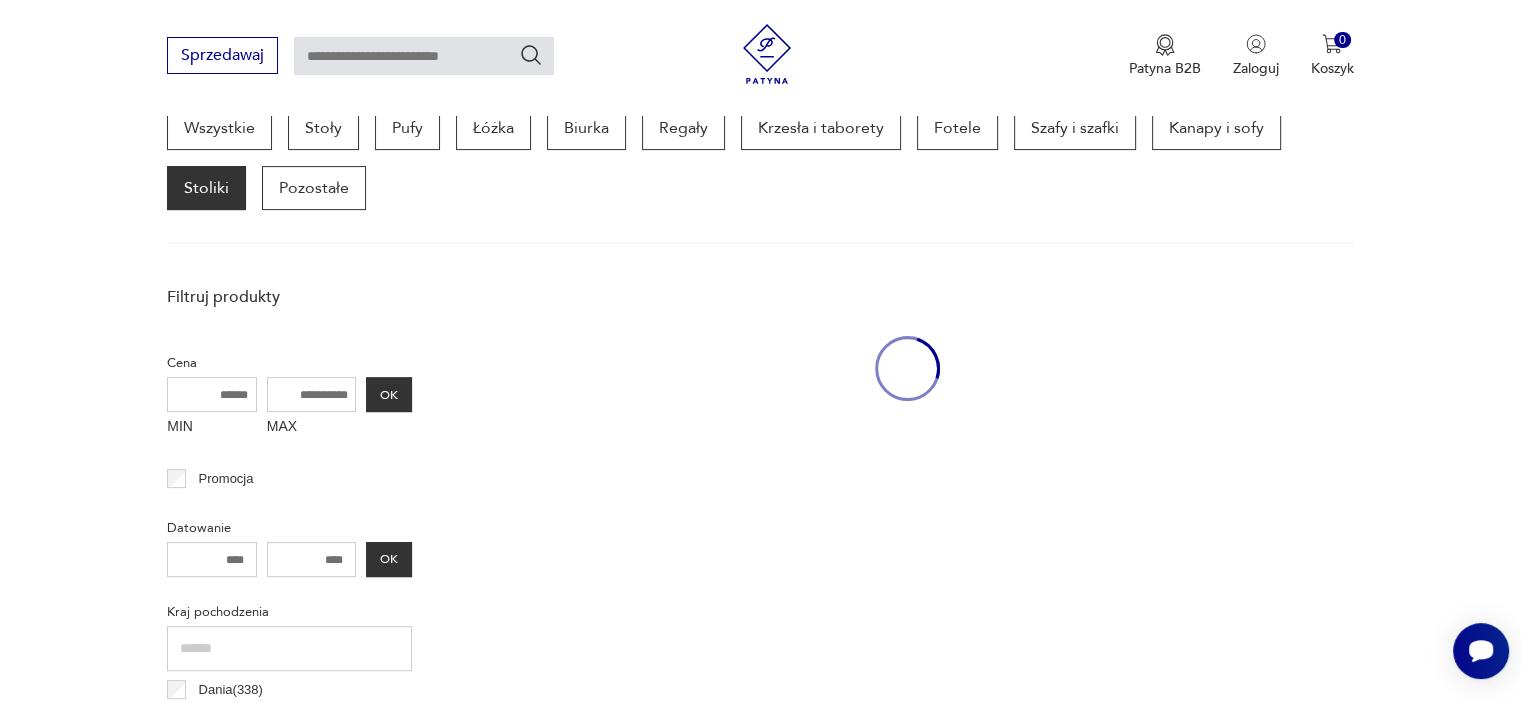 scroll, scrollTop: 530, scrollLeft: 0, axis: vertical 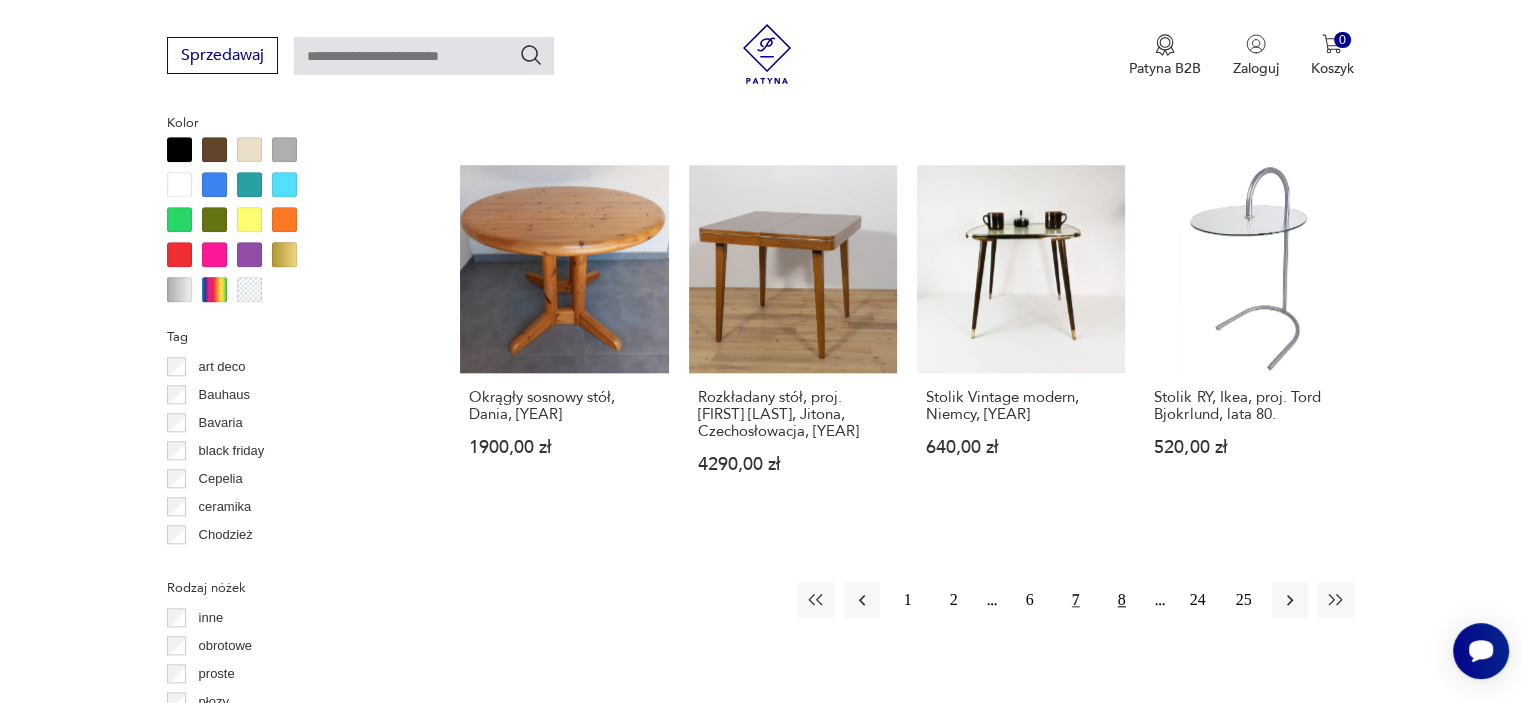 click on "8" at bounding box center (1122, 600) 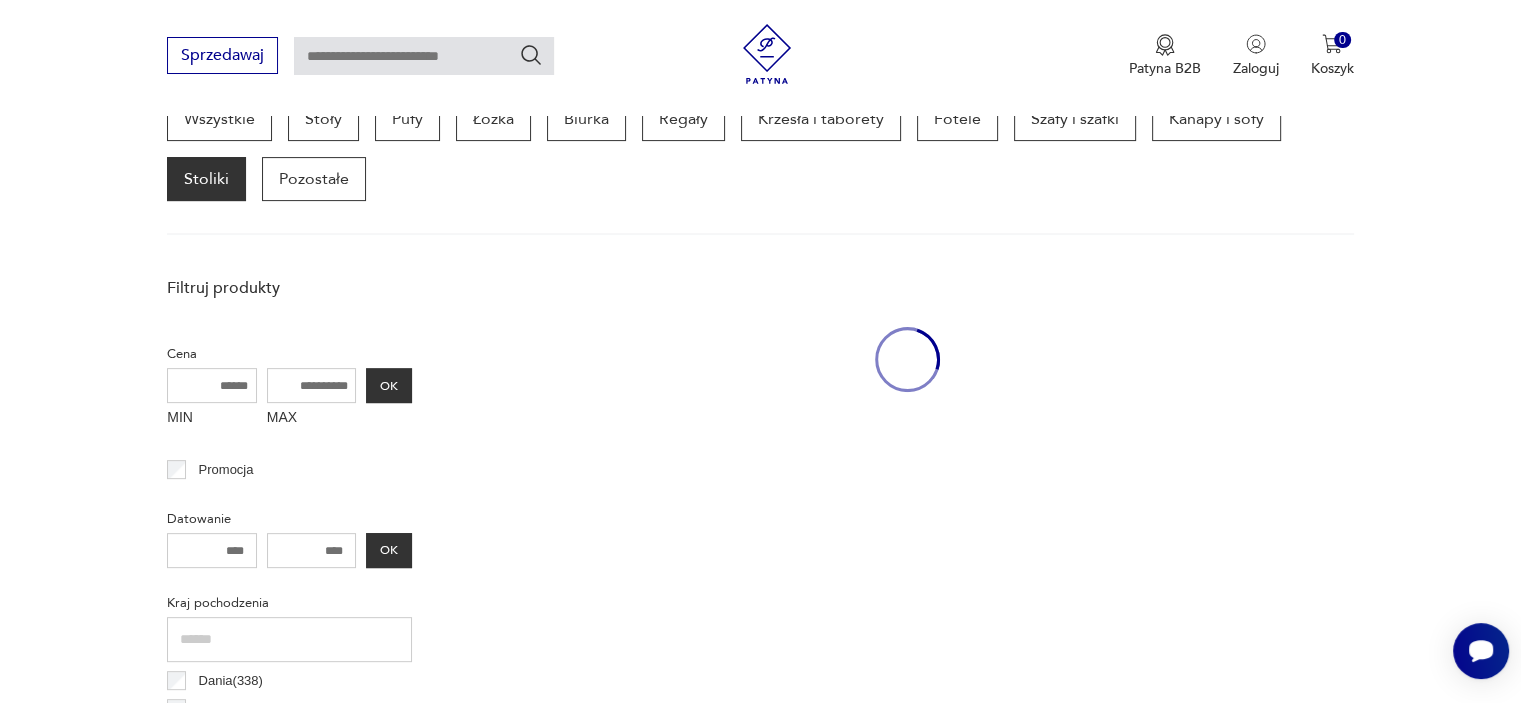 scroll, scrollTop: 530, scrollLeft: 0, axis: vertical 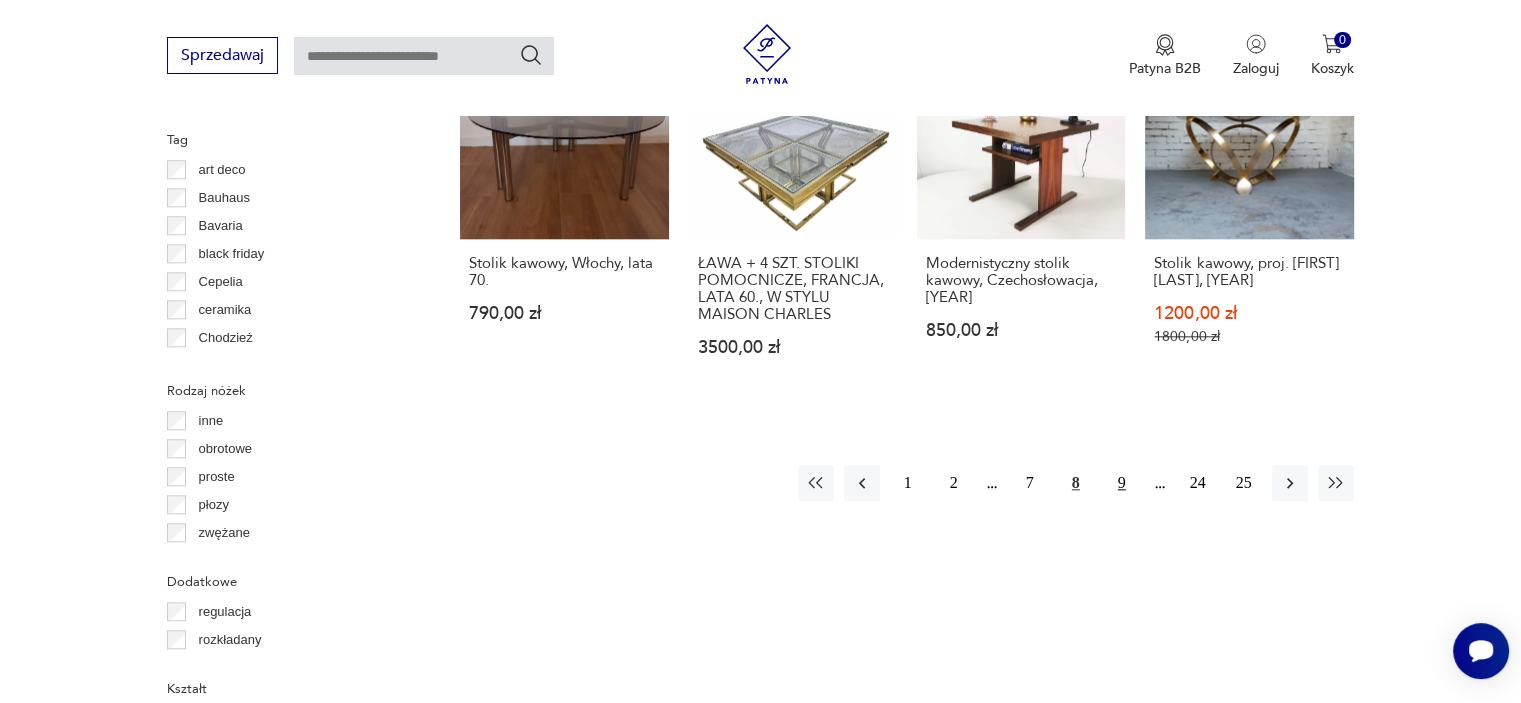 click on "9" at bounding box center [1122, 483] 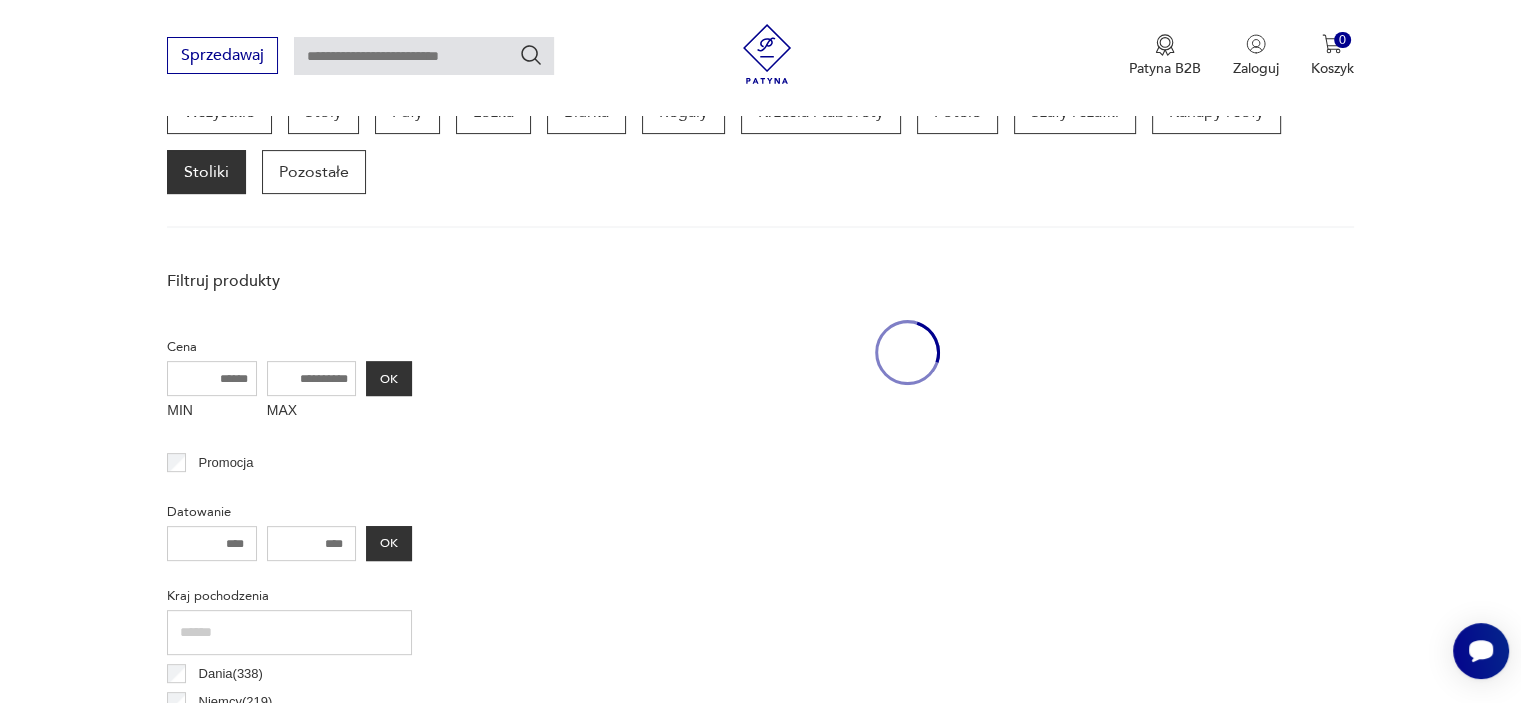 scroll, scrollTop: 530, scrollLeft: 0, axis: vertical 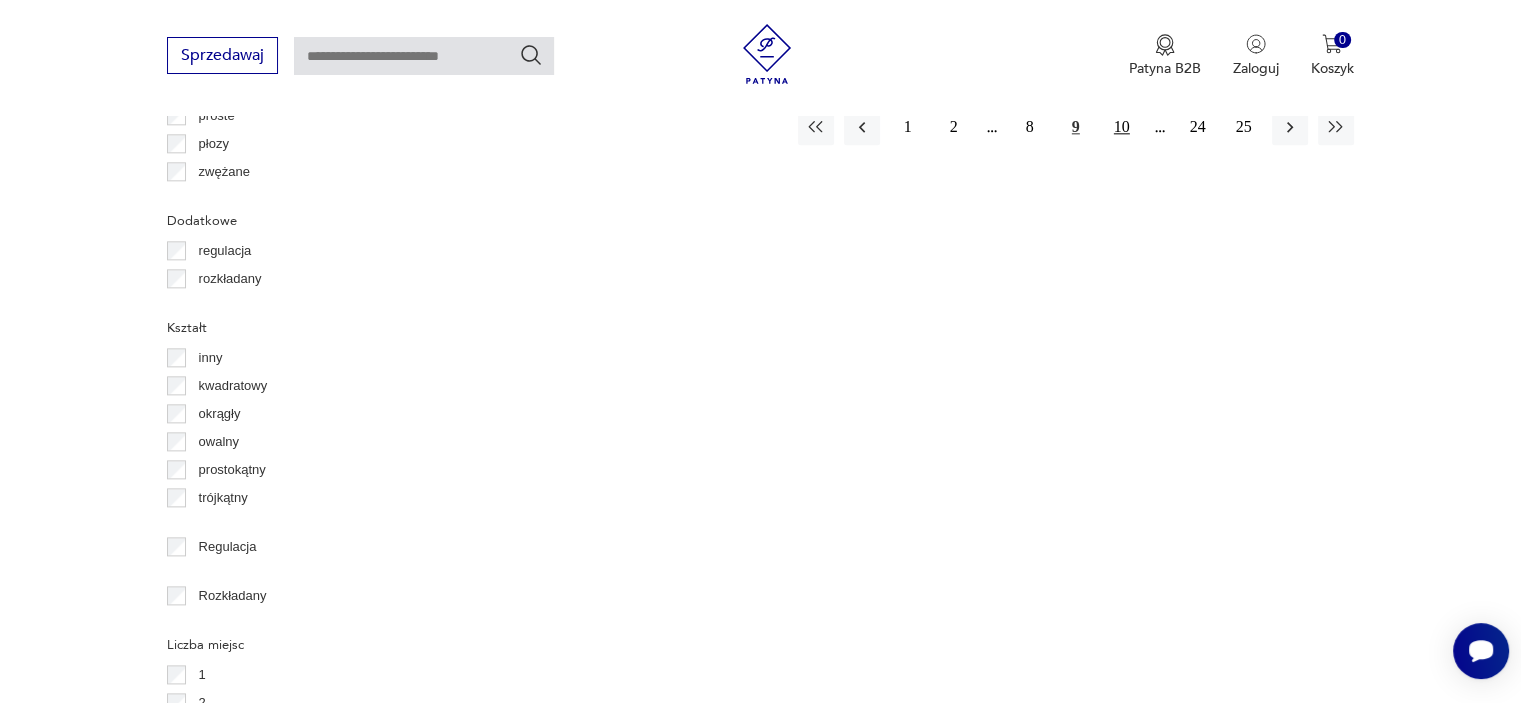 click on "10" at bounding box center [1122, 127] 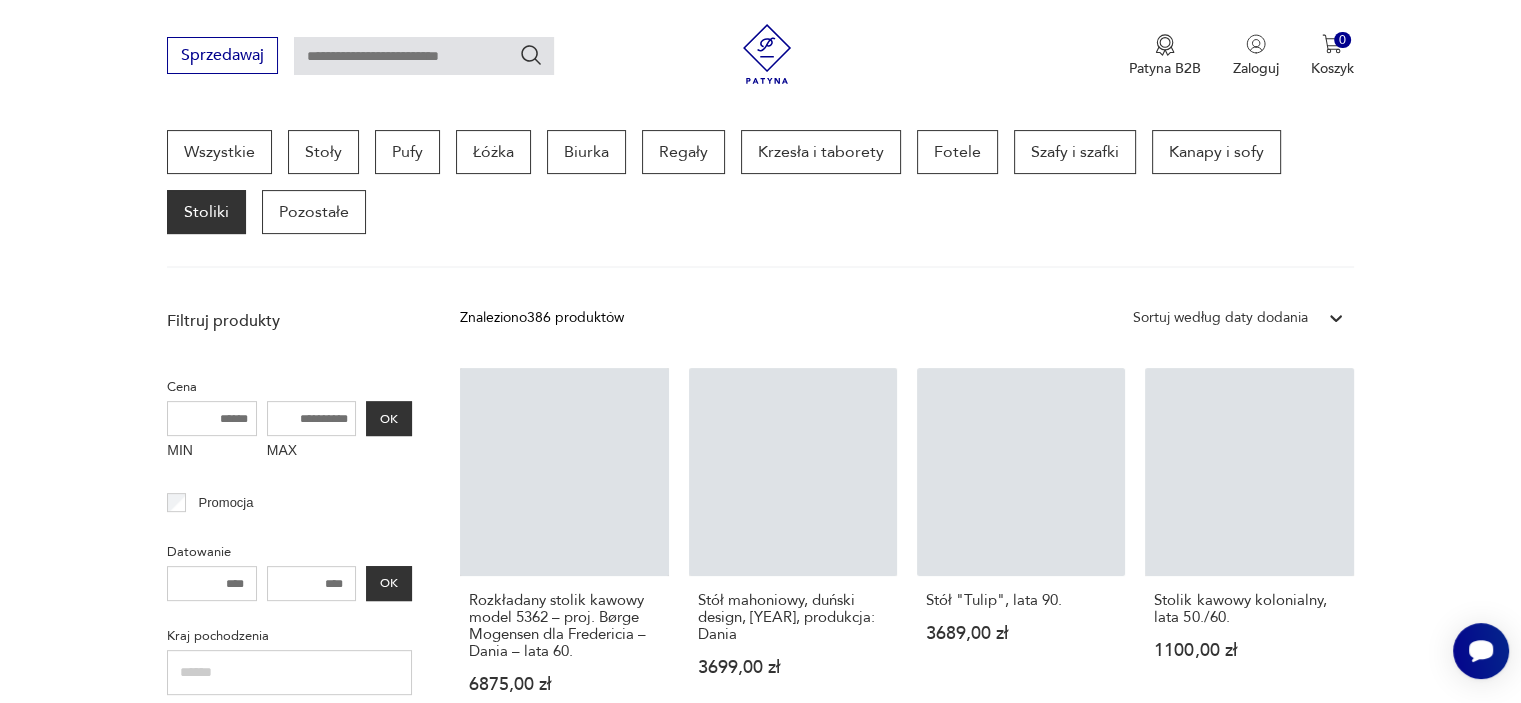 scroll, scrollTop: 530, scrollLeft: 0, axis: vertical 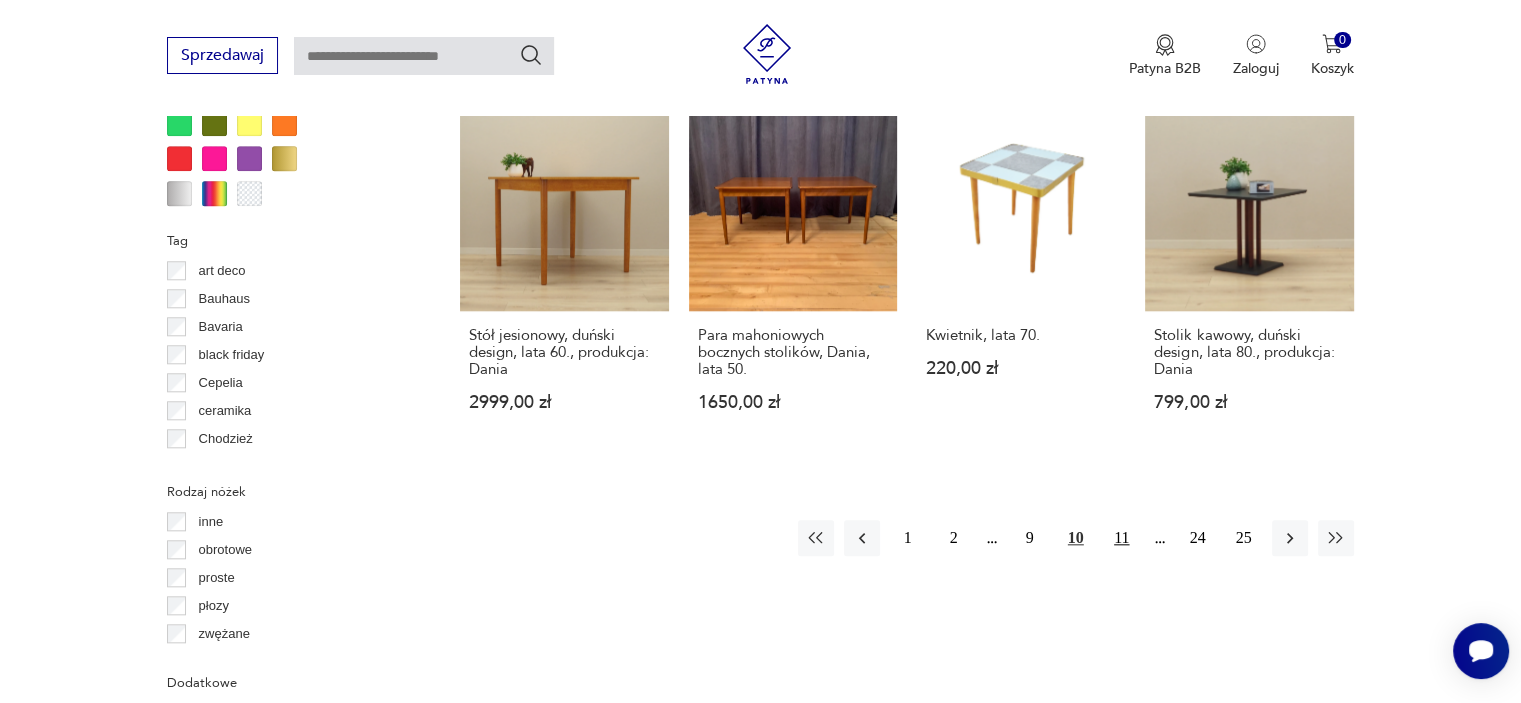 click on "11" at bounding box center (1122, 538) 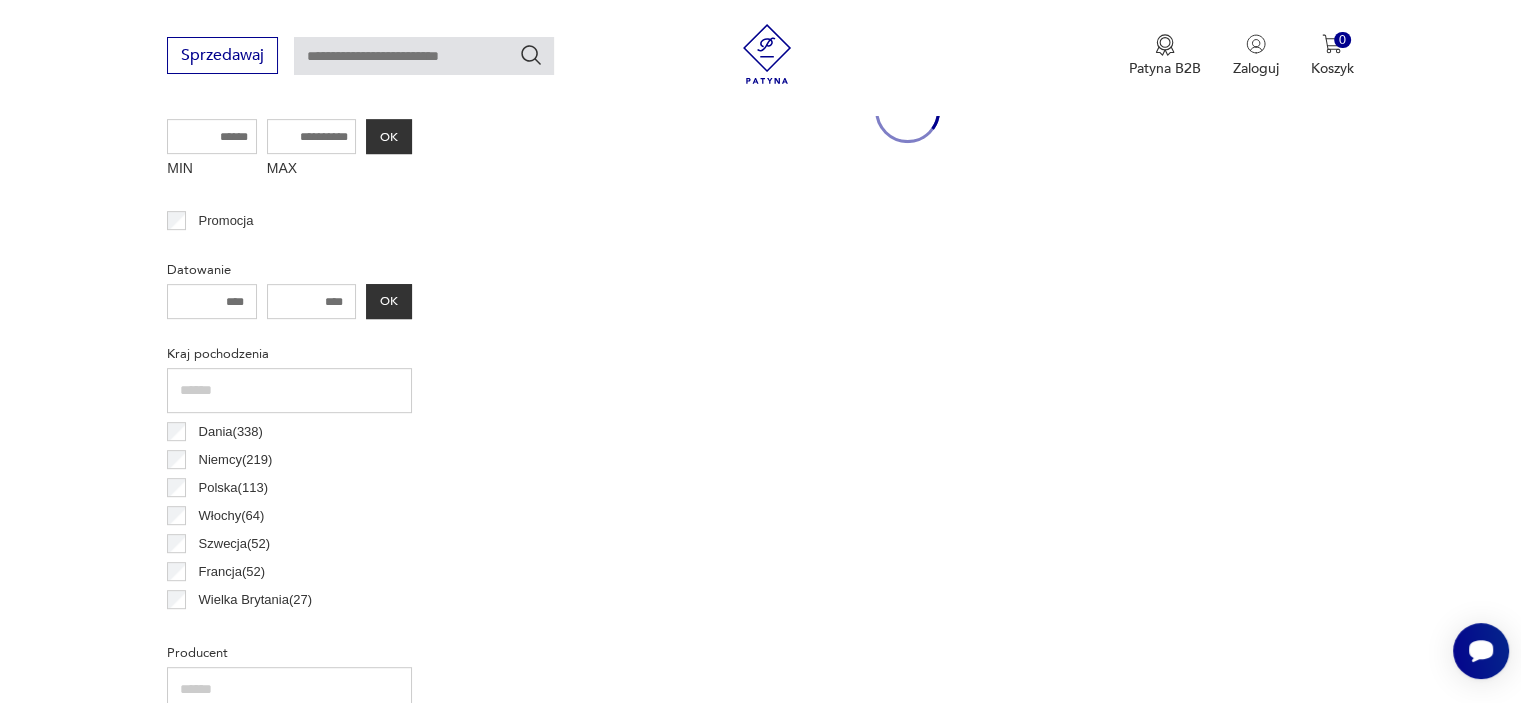 scroll, scrollTop: 530, scrollLeft: 0, axis: vertical 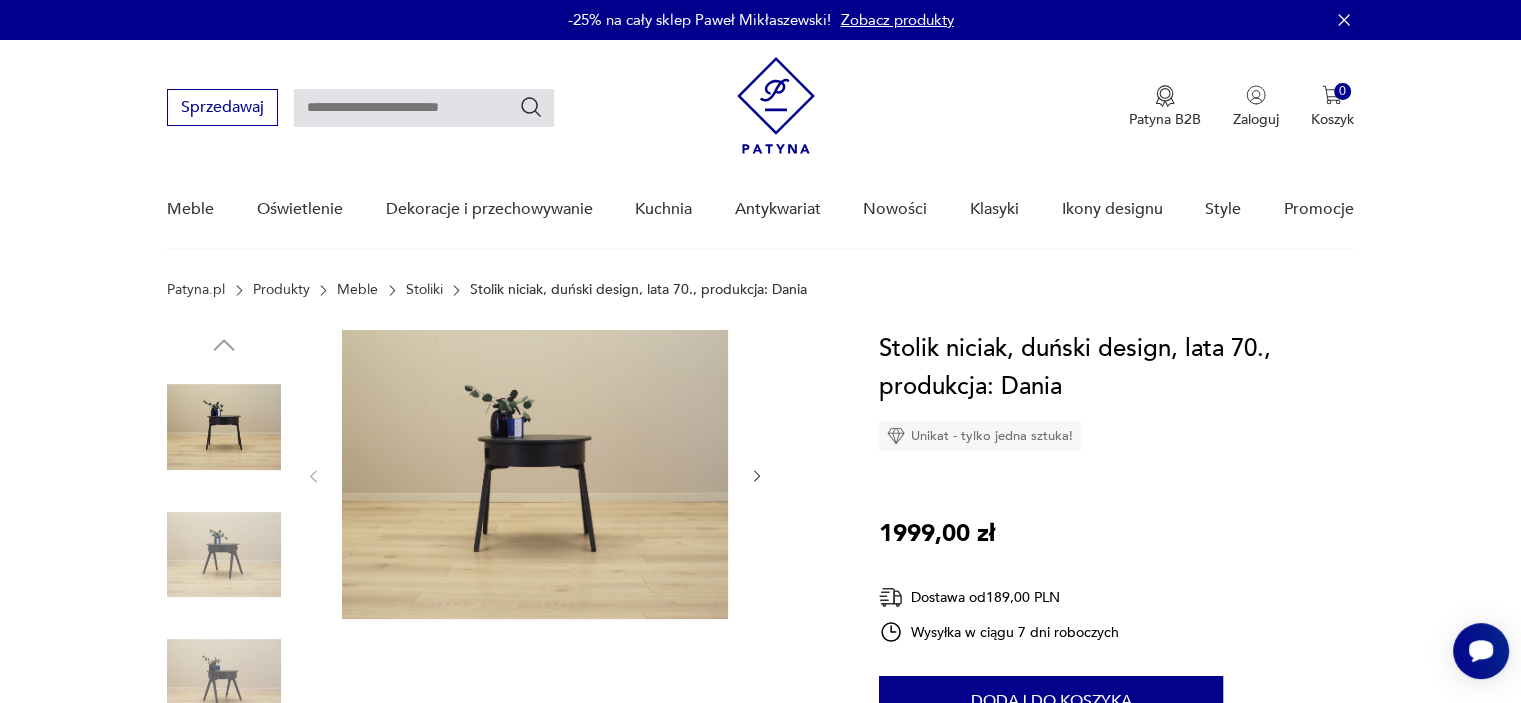 click 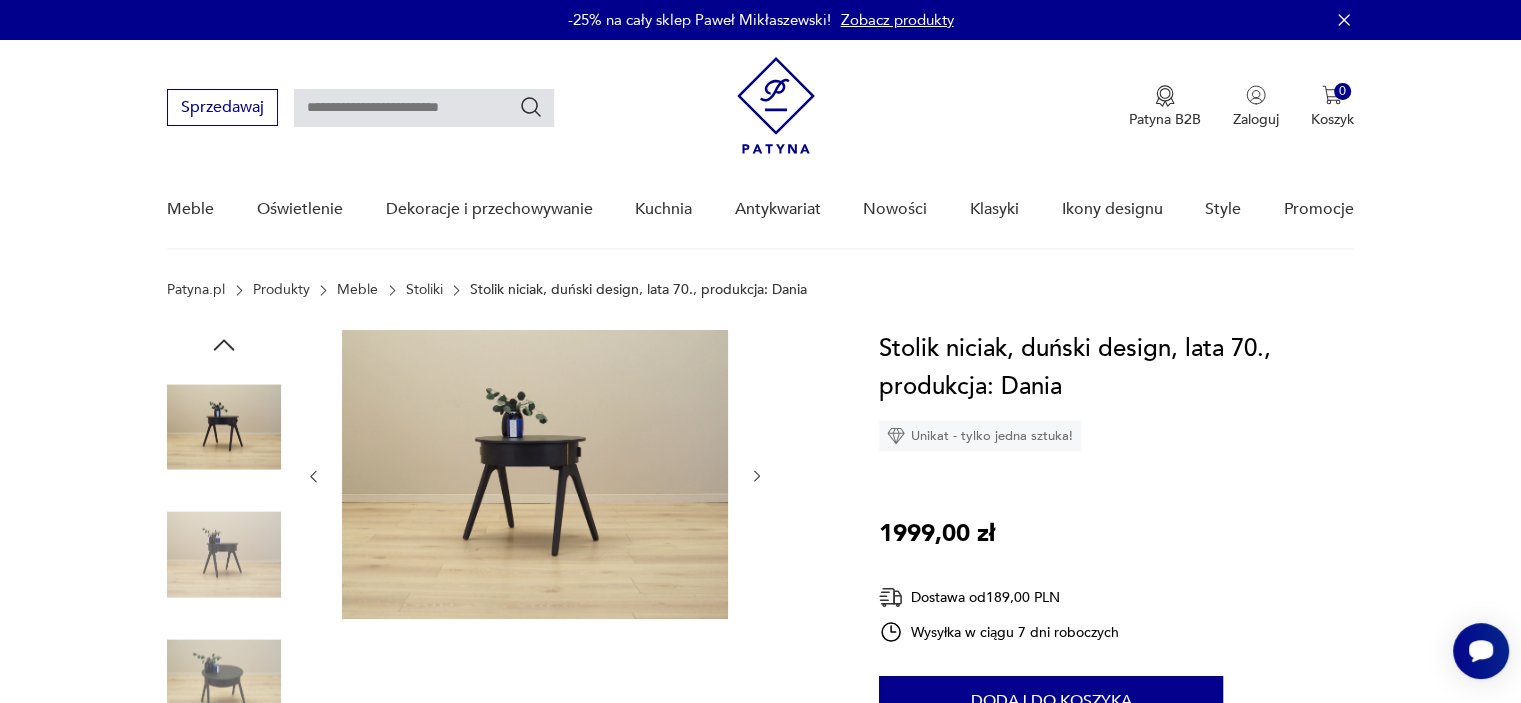 click 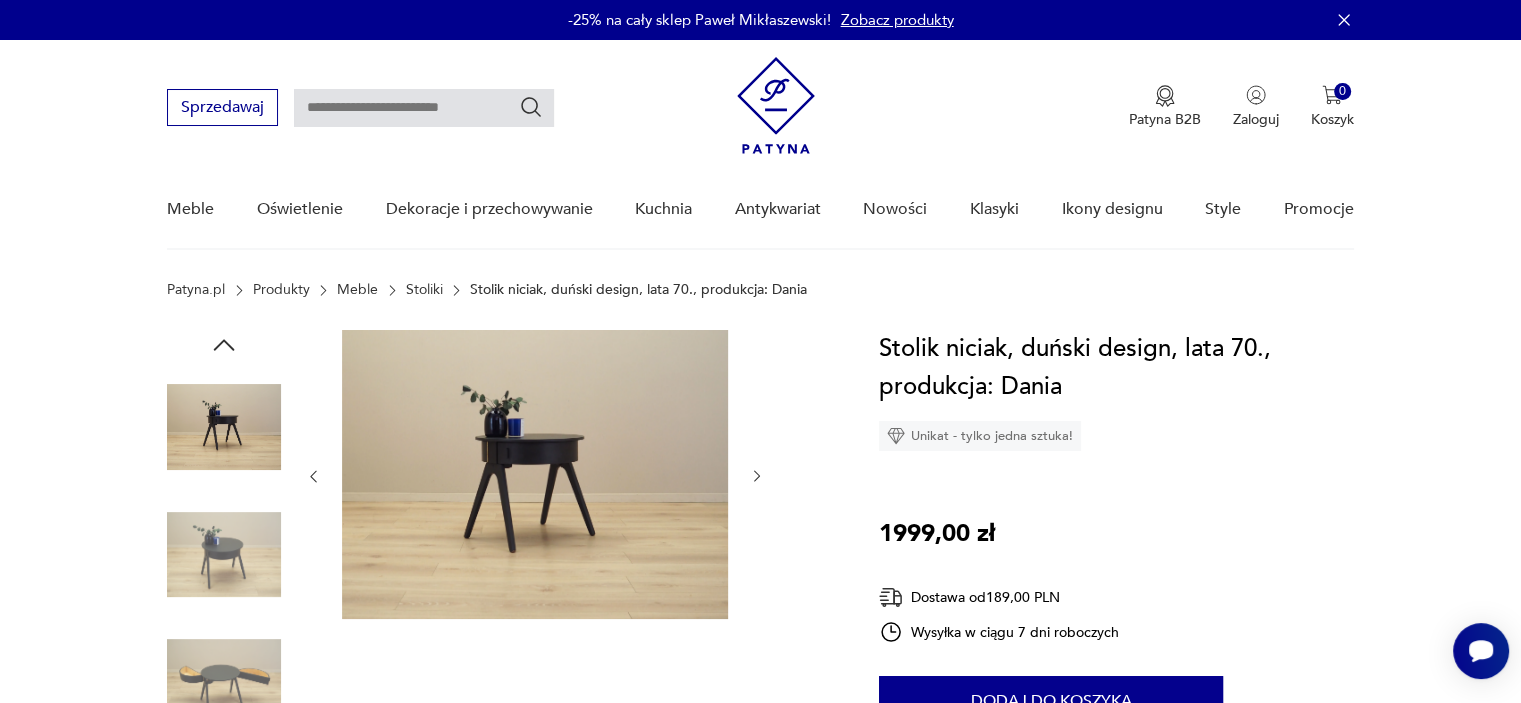 click 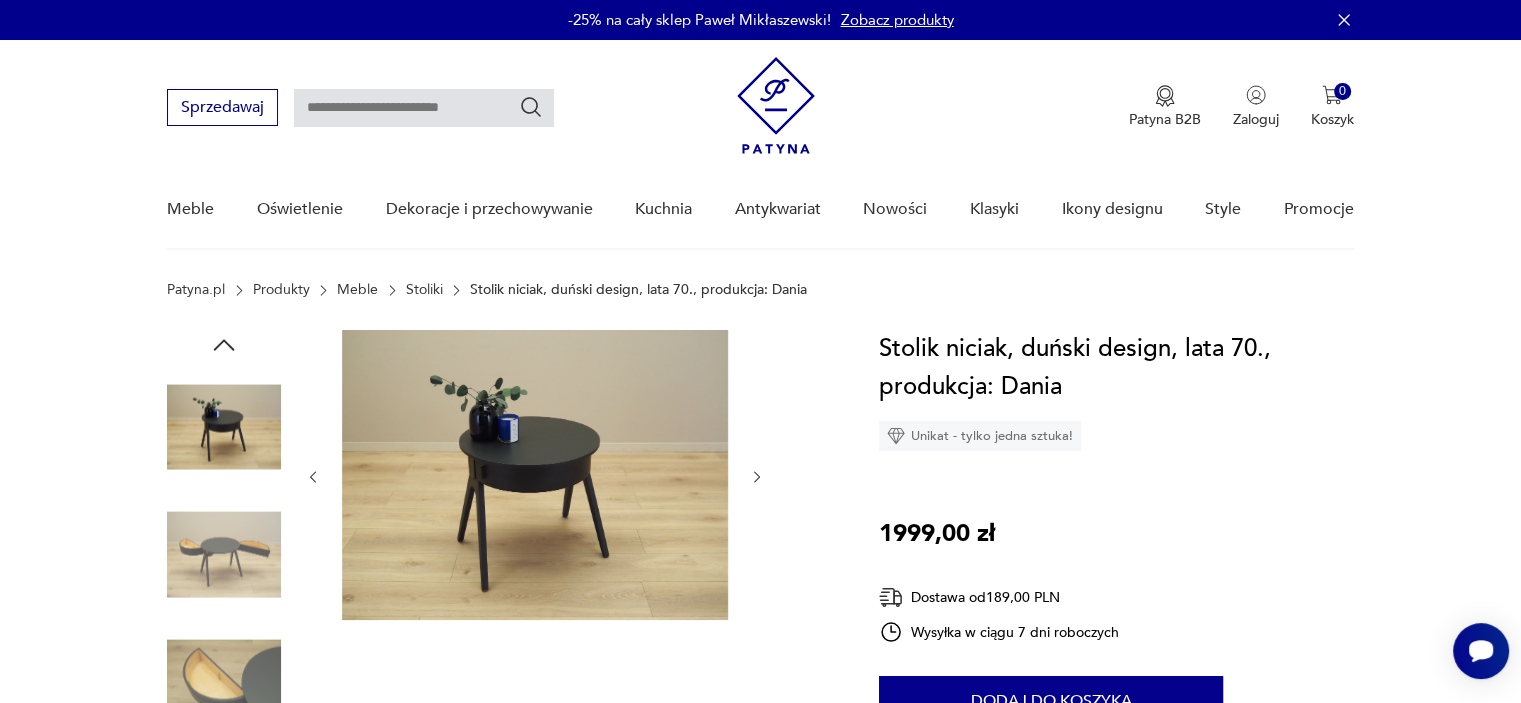 click 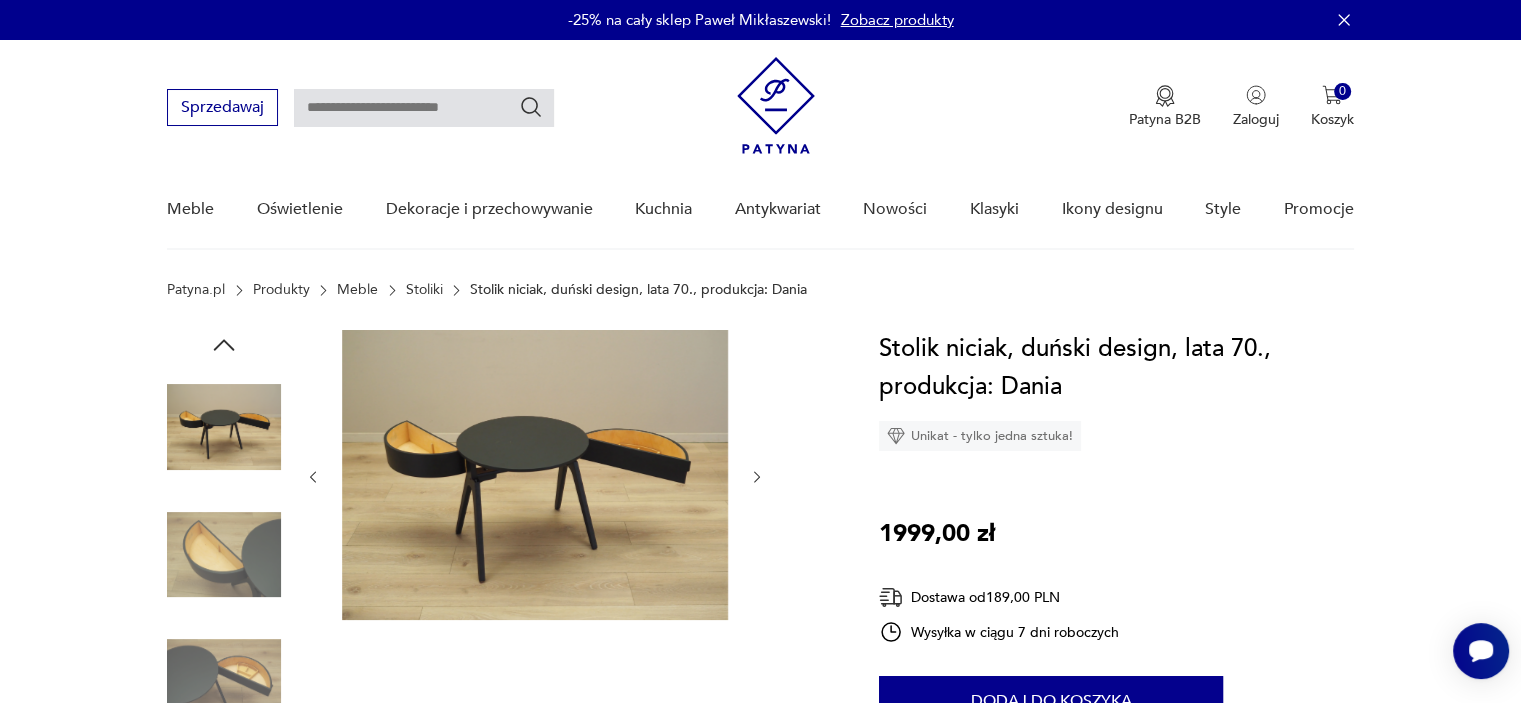 click 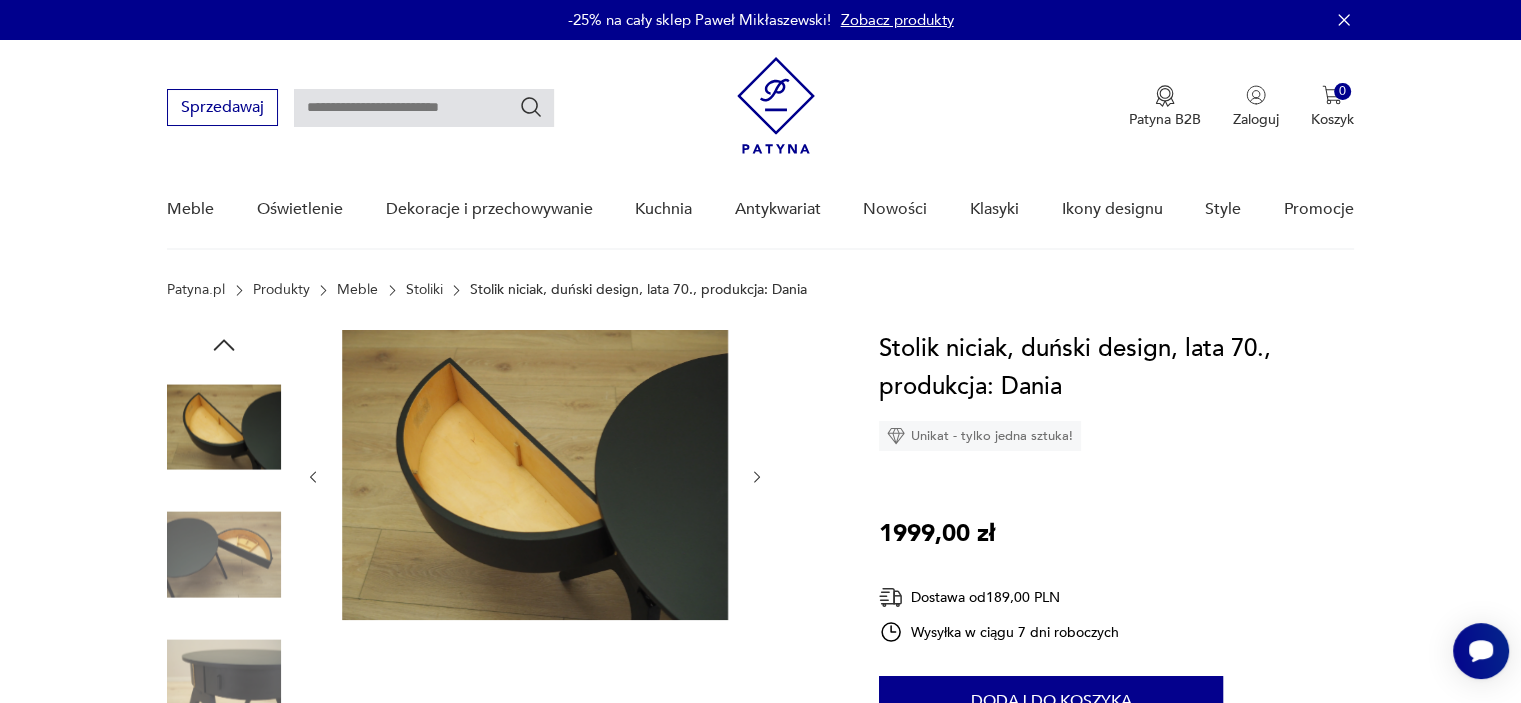 click 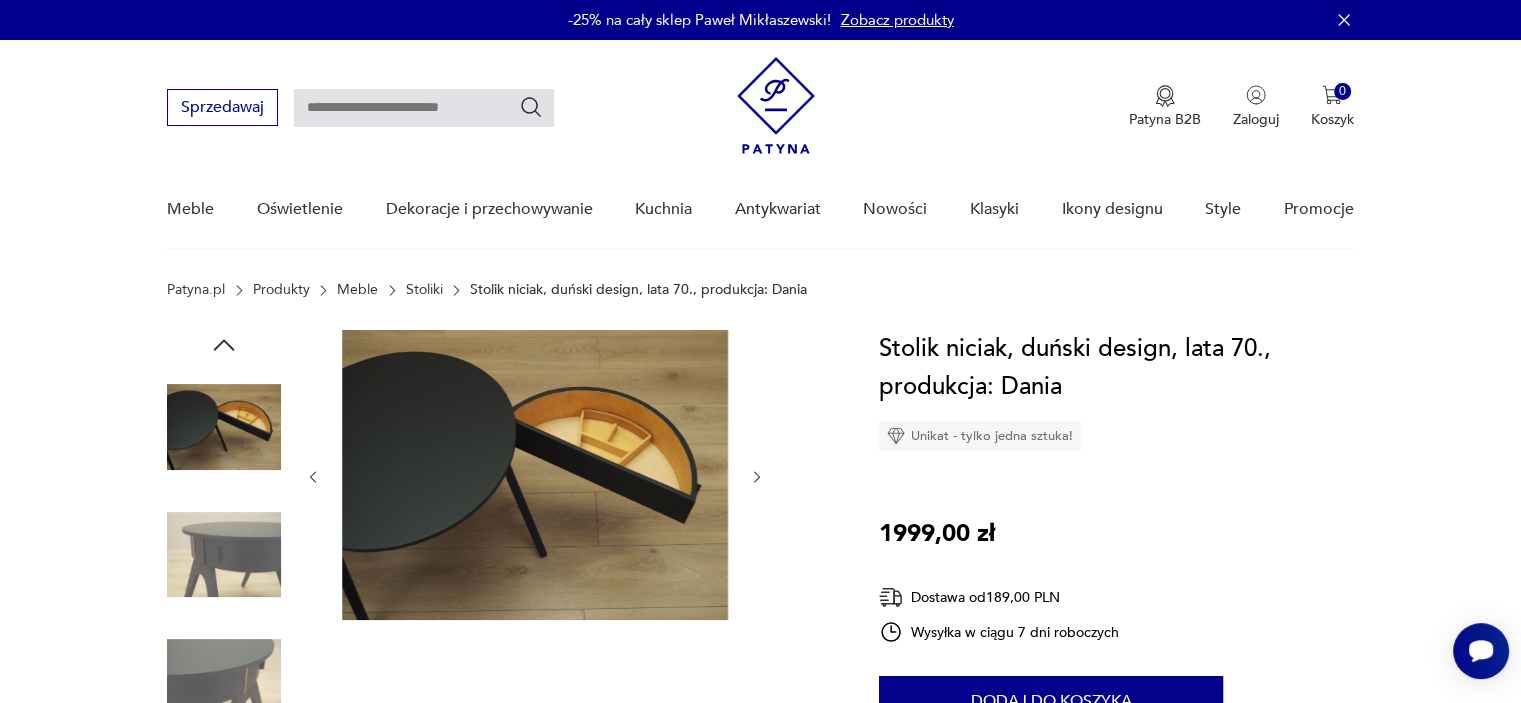 click 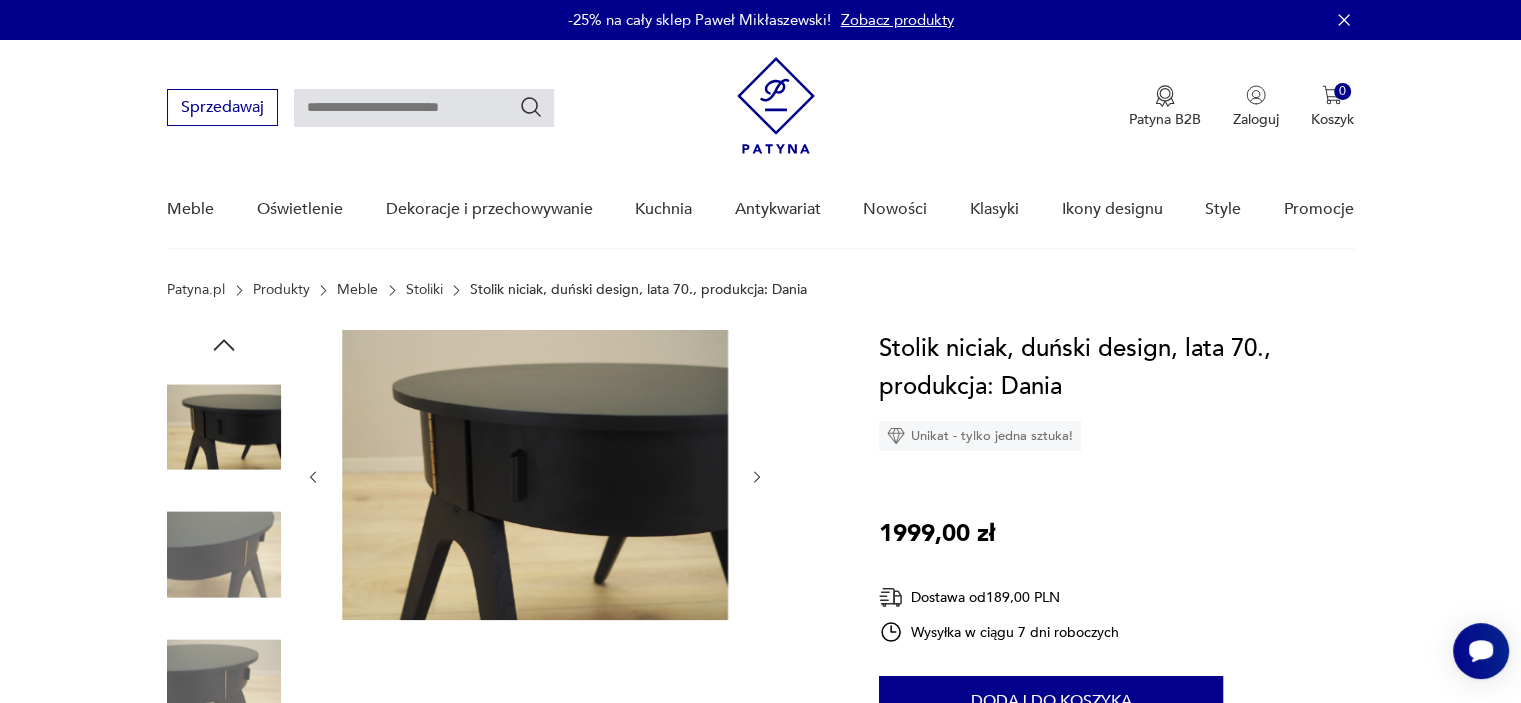 click 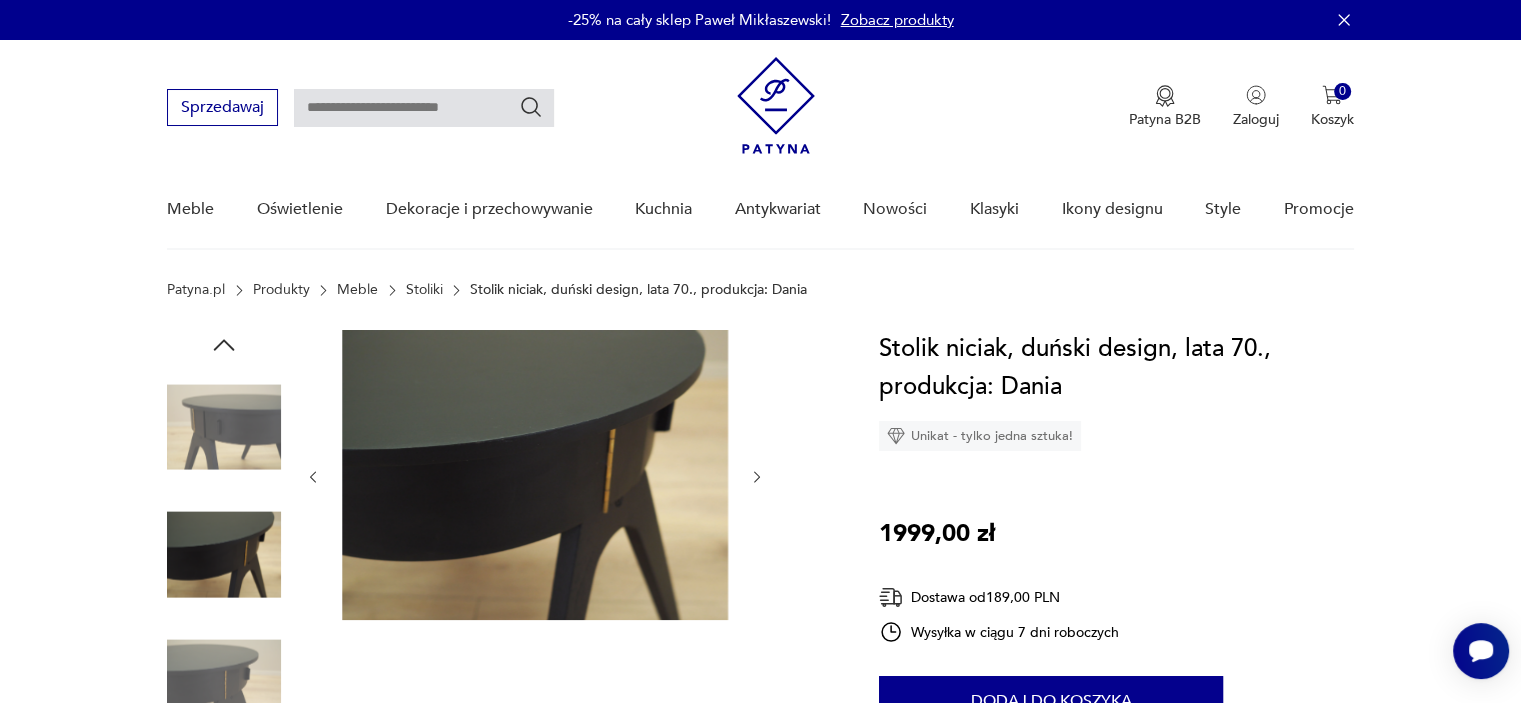 click 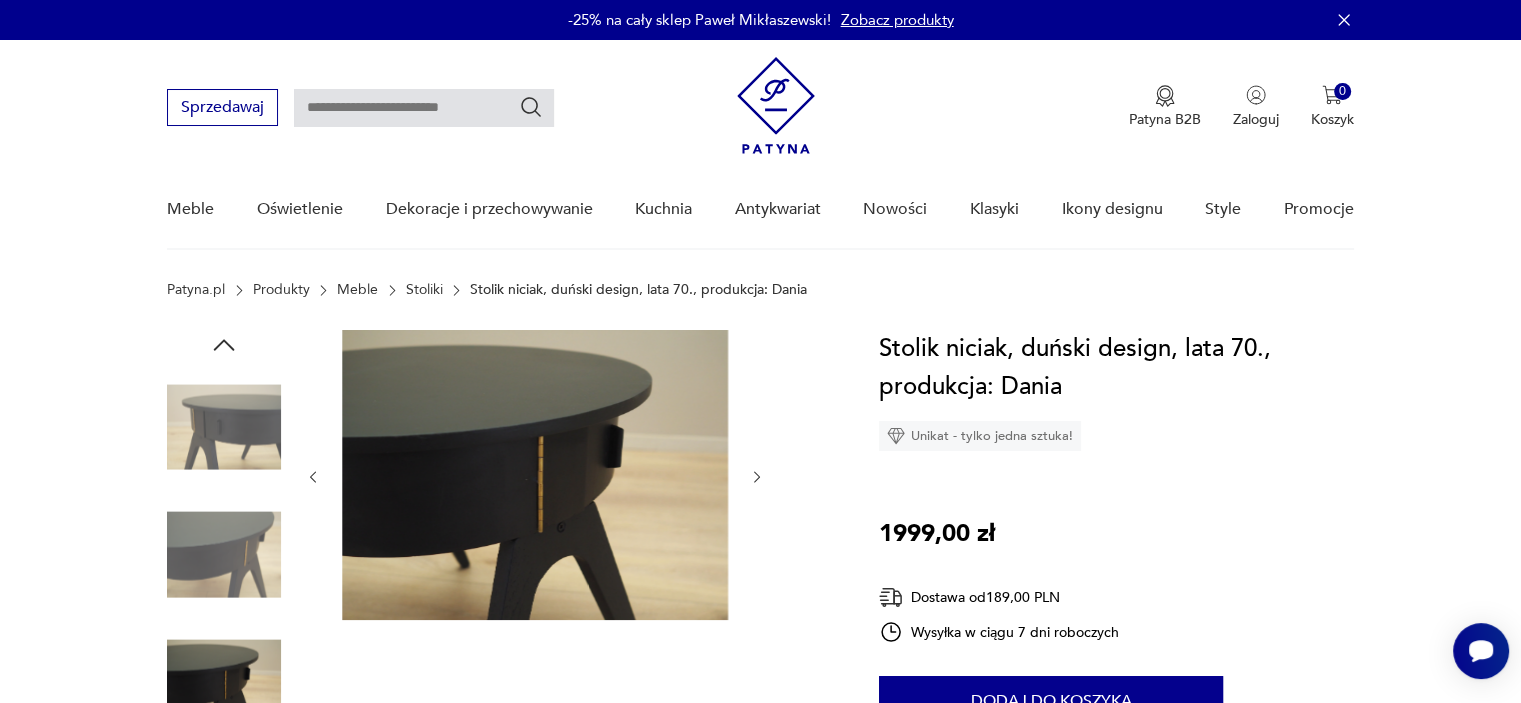 click 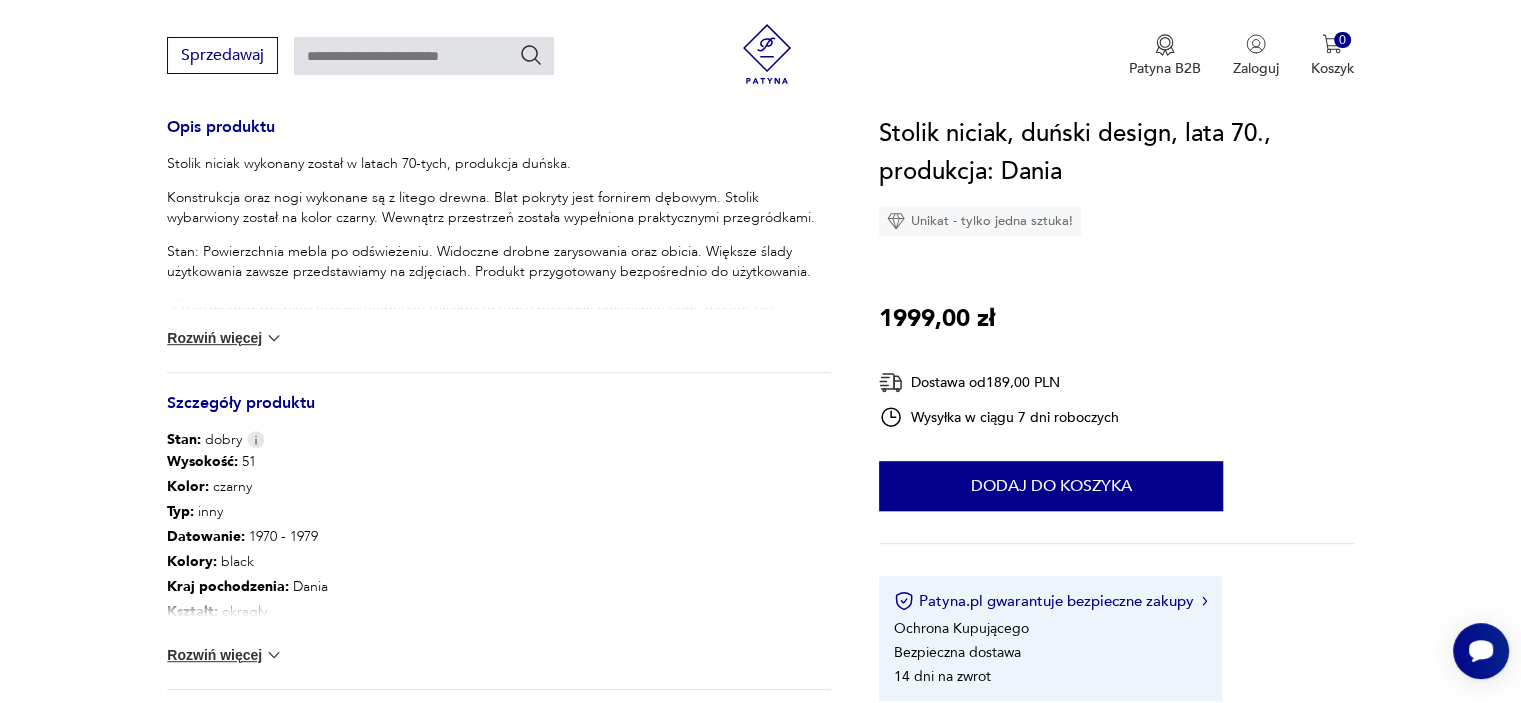 scroll, scrollTop: 793, scrollLeft: 0, axis: vertical 